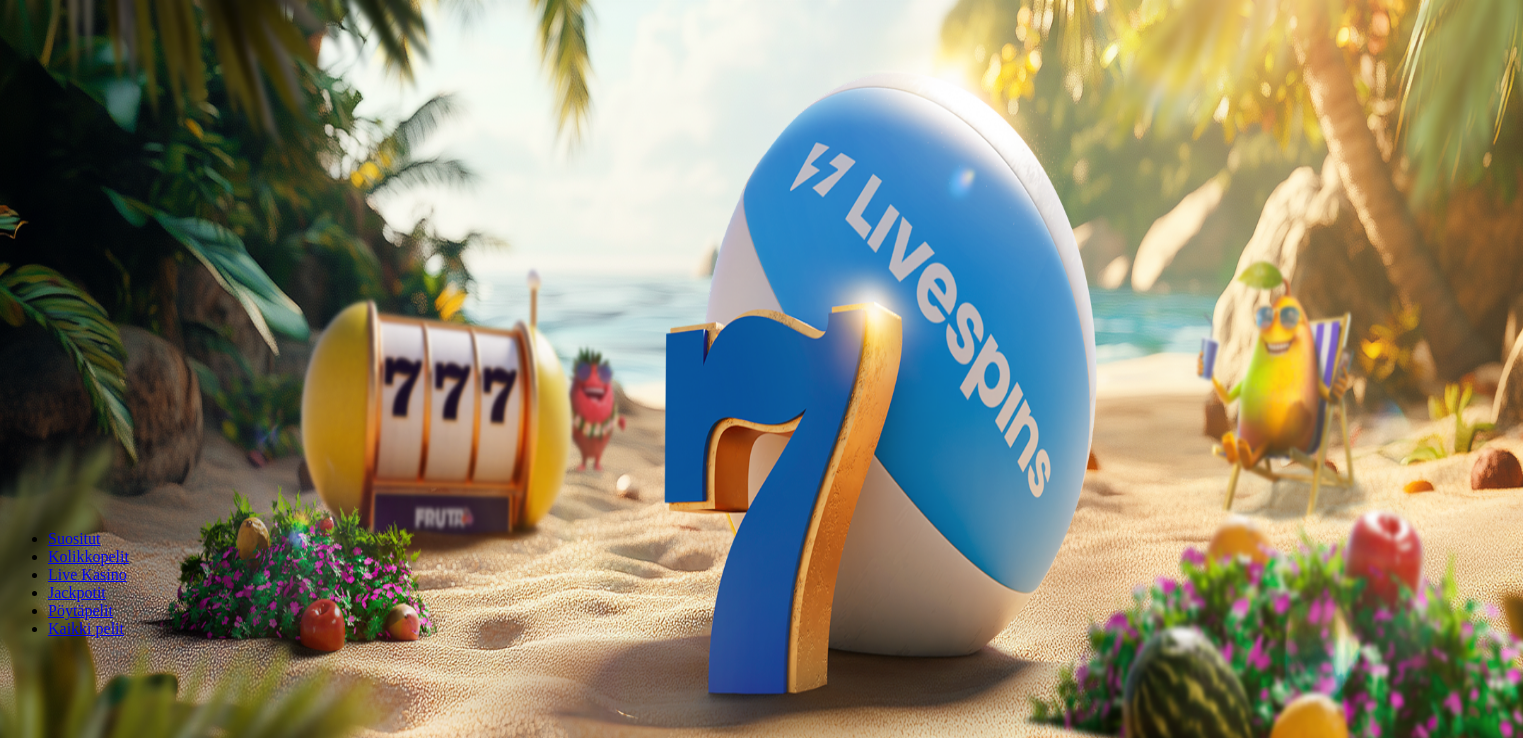 scroll, scrollTop: 0, scrollLeft: 0, axis: both 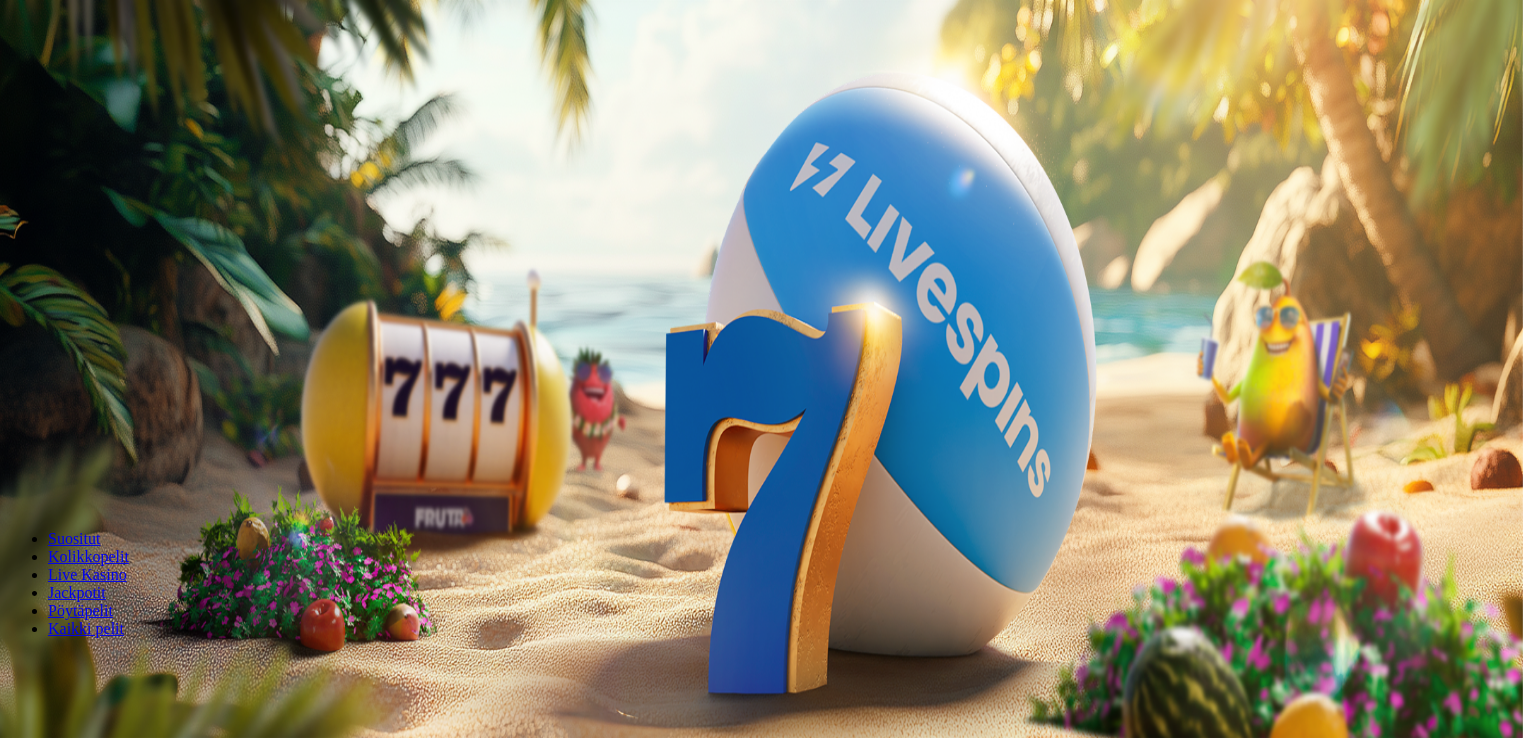 click on "***" at bounding box center (79, 429) 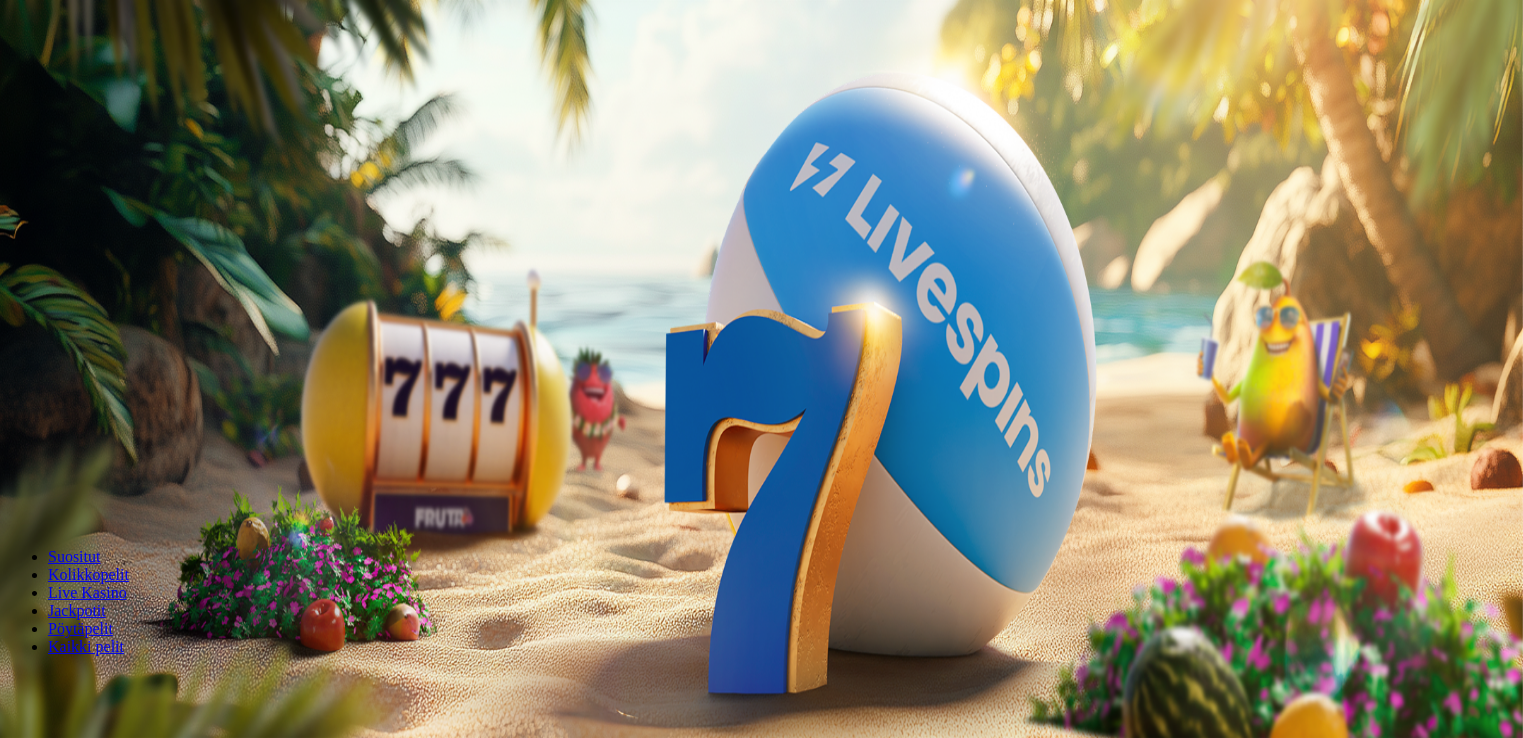 type on "*" 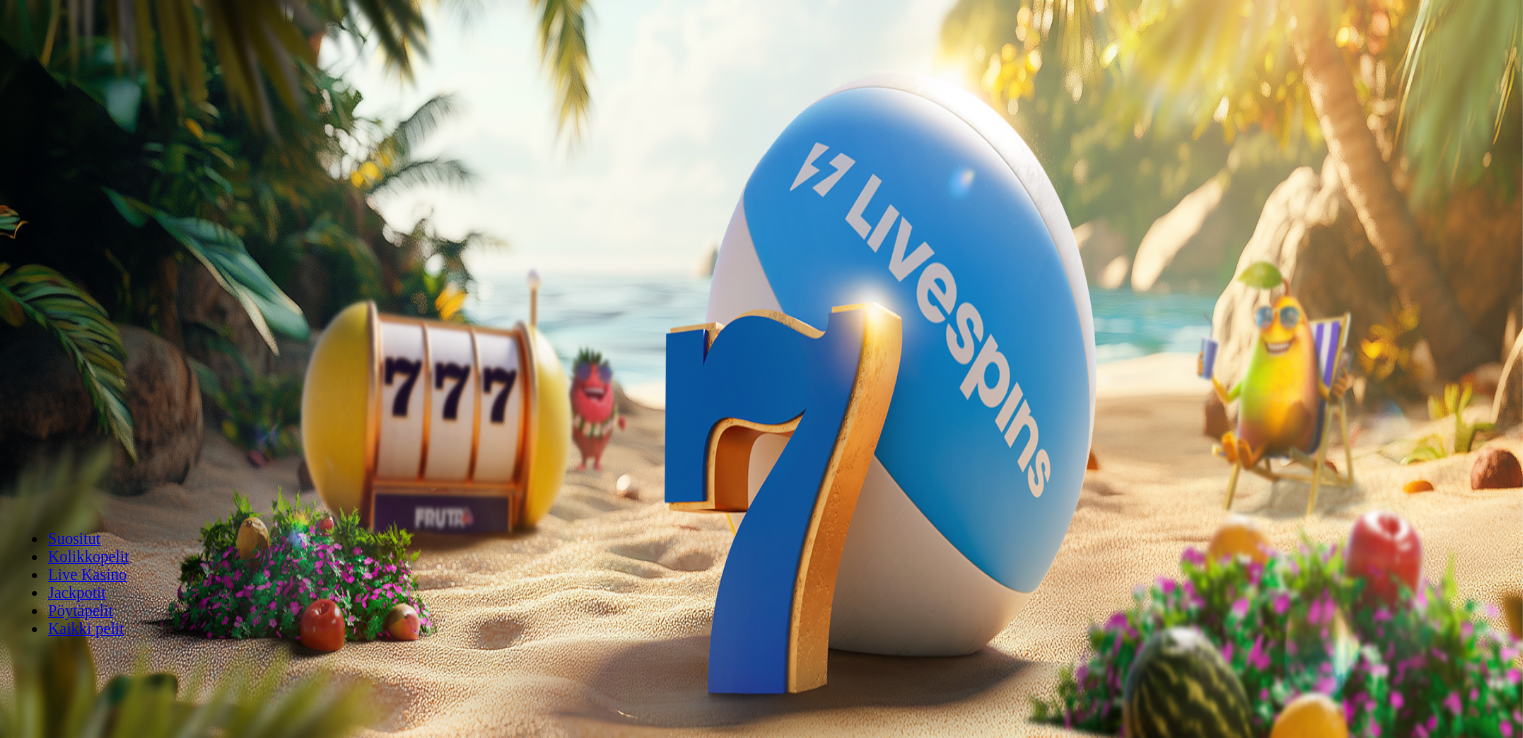 type on "**" 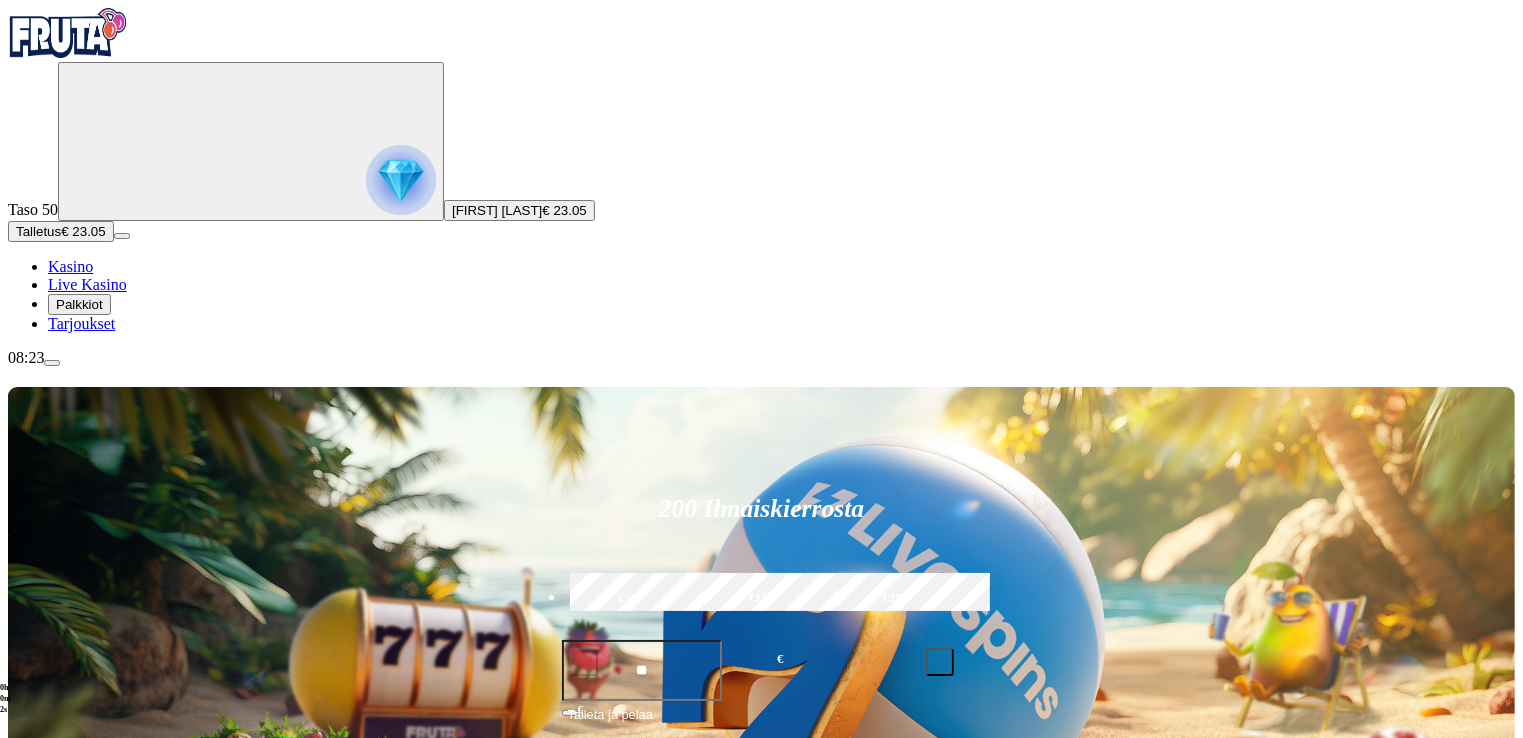 click on "Pelaa nyt" at bounding box center [77, 1197] 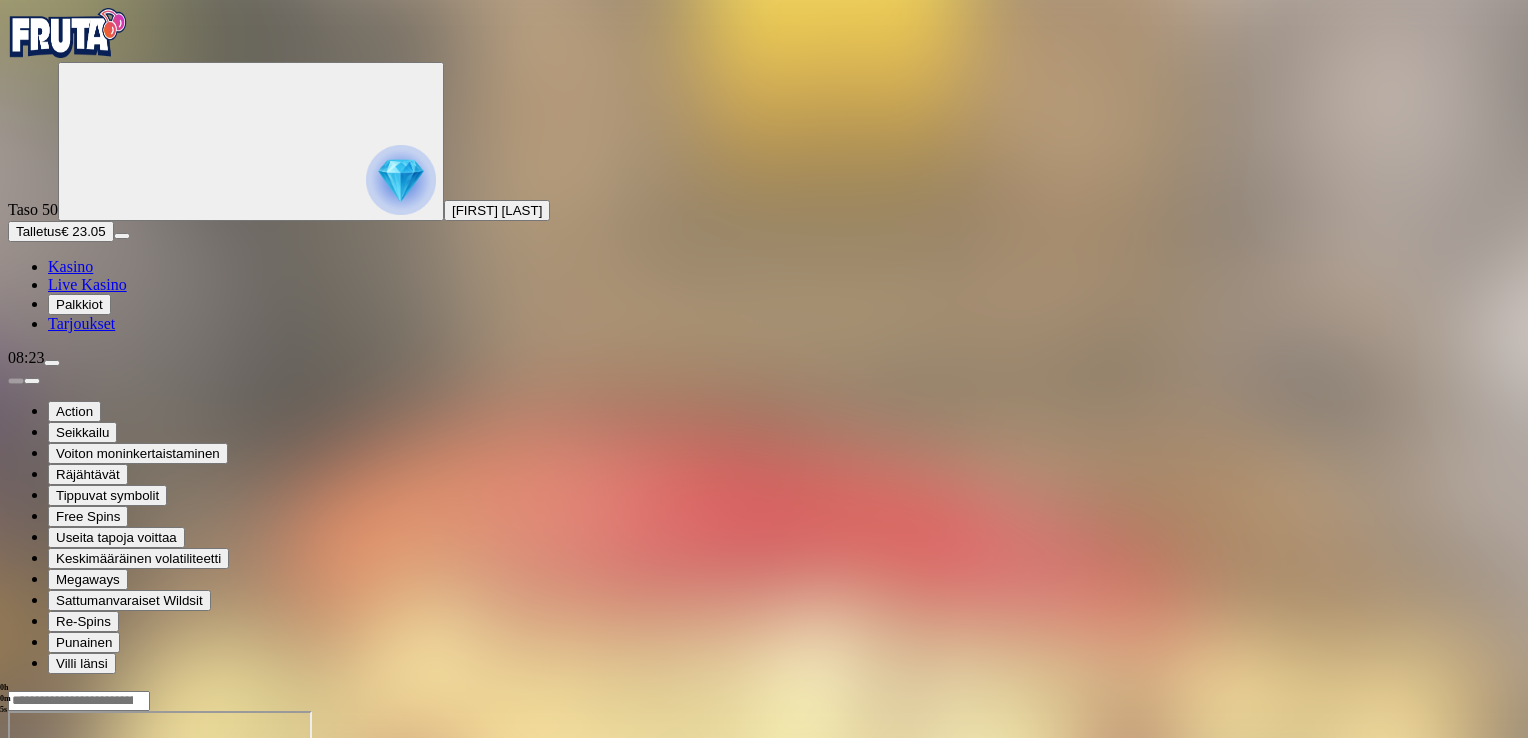 click at bounding box center [48, 883] 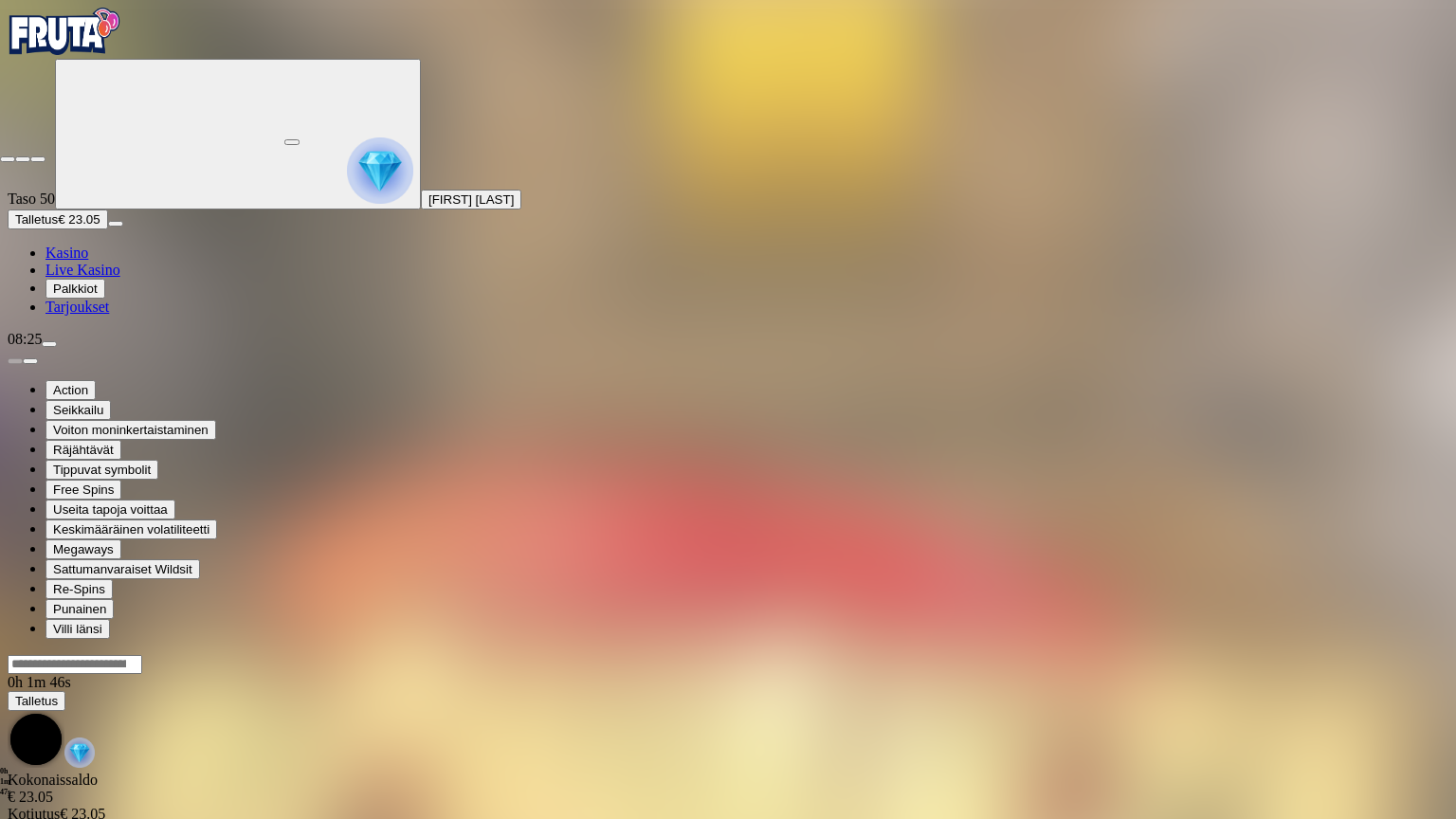 click at bounding box center (8, 159) 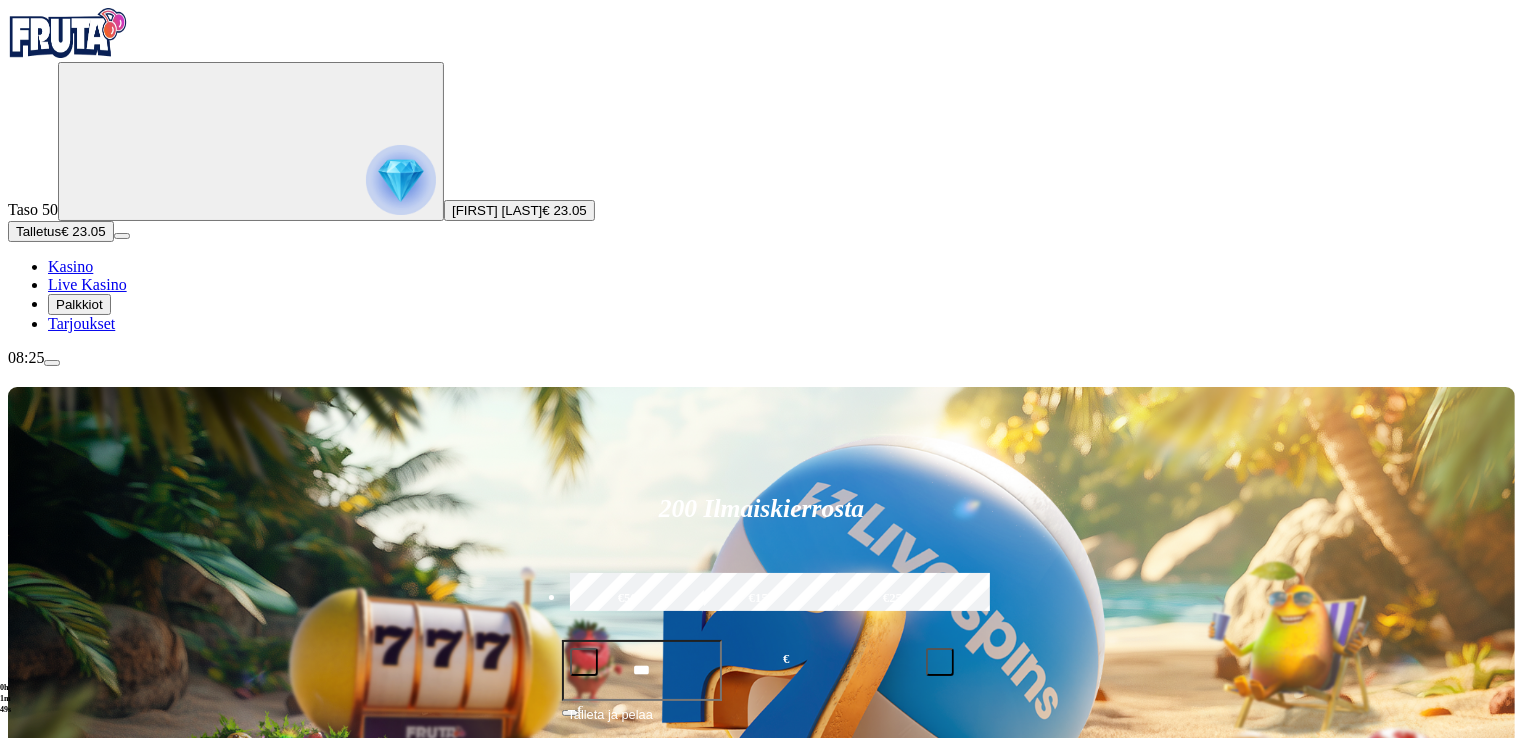 click at bounding box center [52, 363] 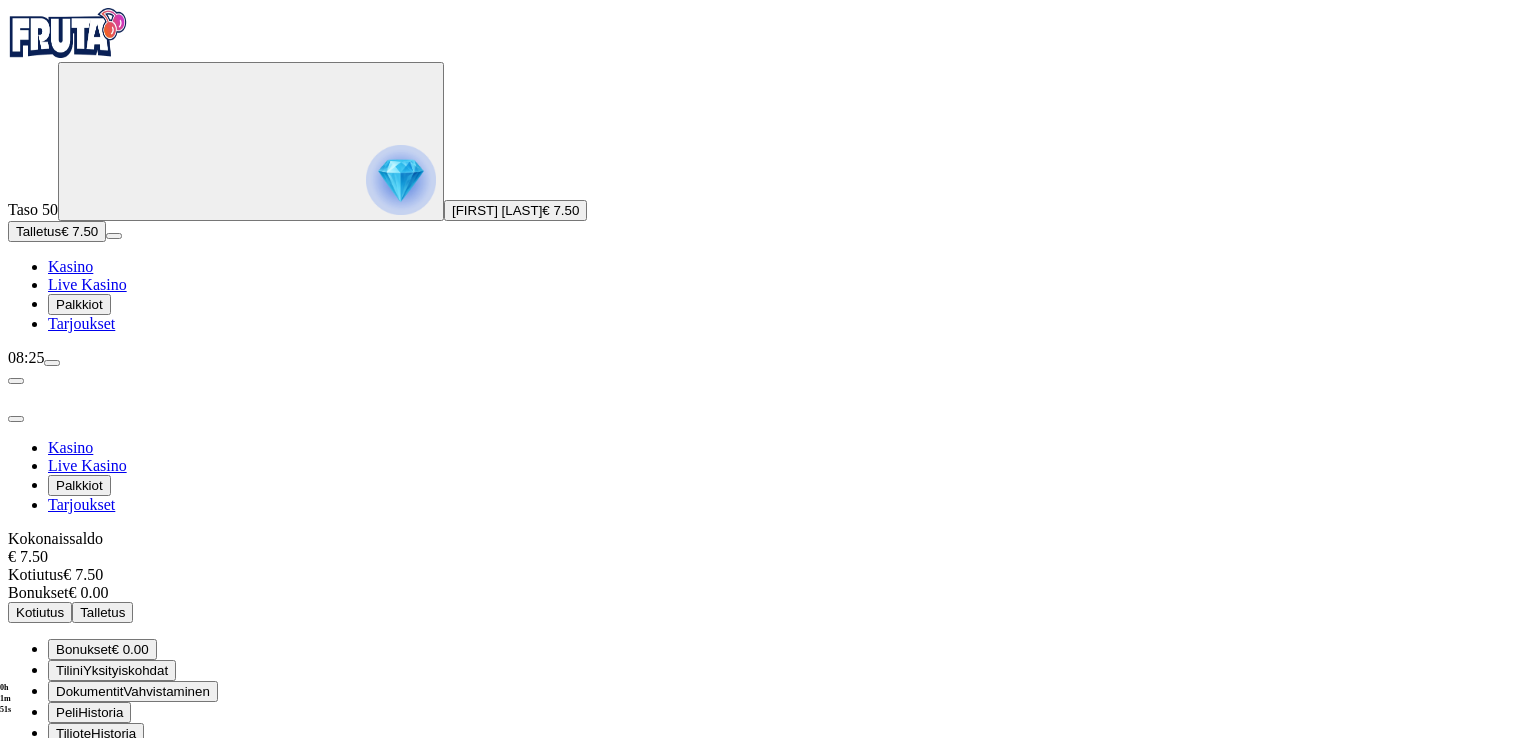 click on "Kirjaudu ulos" at bounding box center (54, 854) 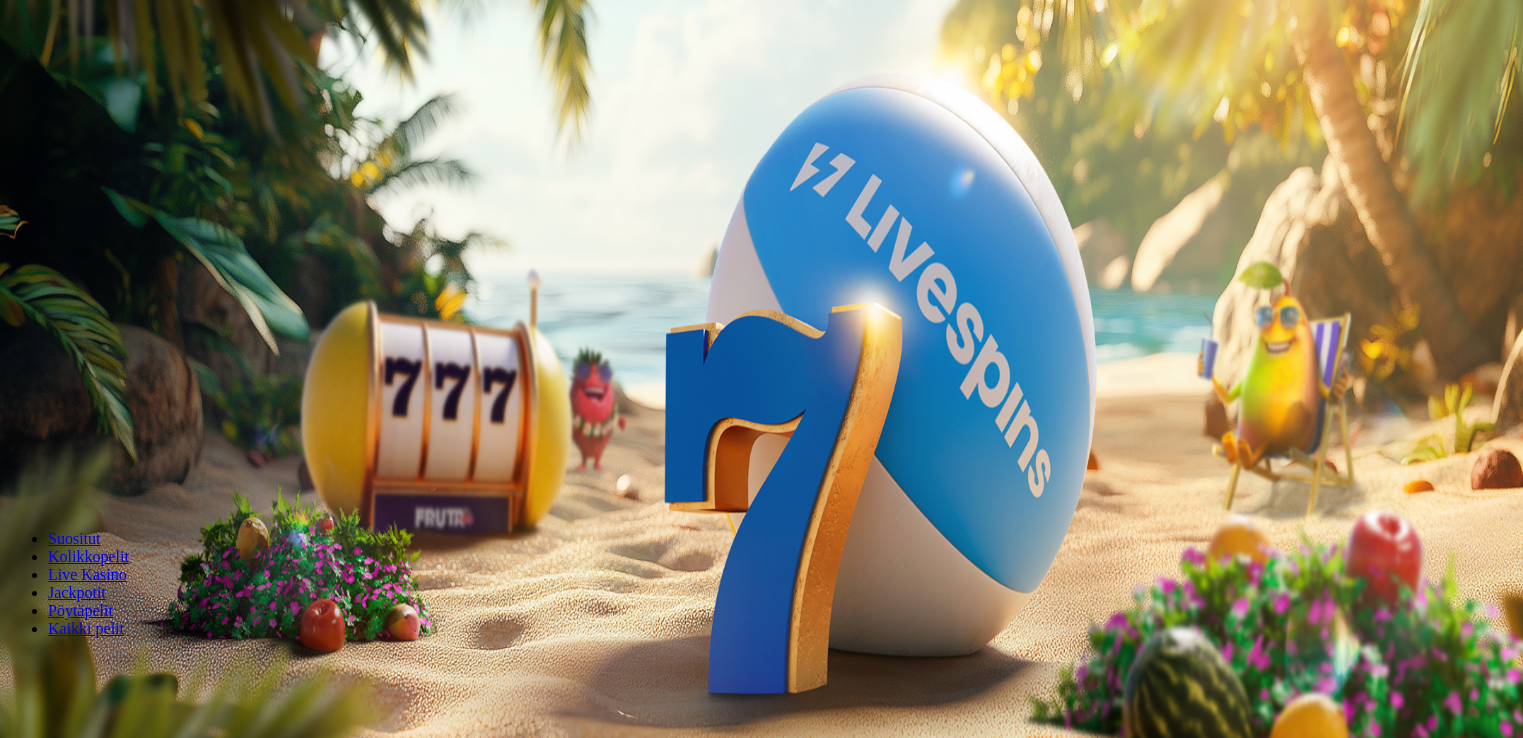 scroll, scrollTop: 0, scrollLeft: 0, axis: both 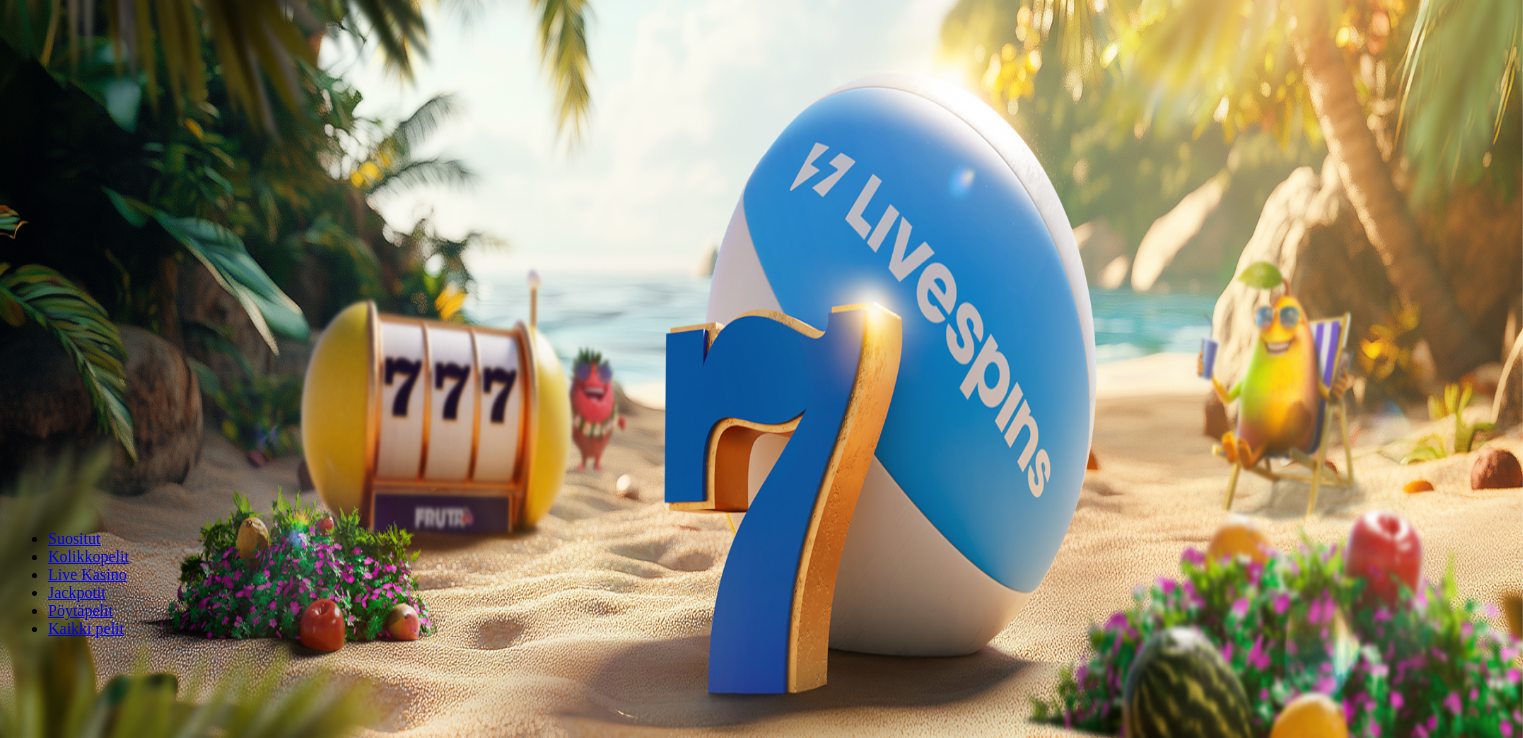 click on "***" at bounding box center [79, 429] 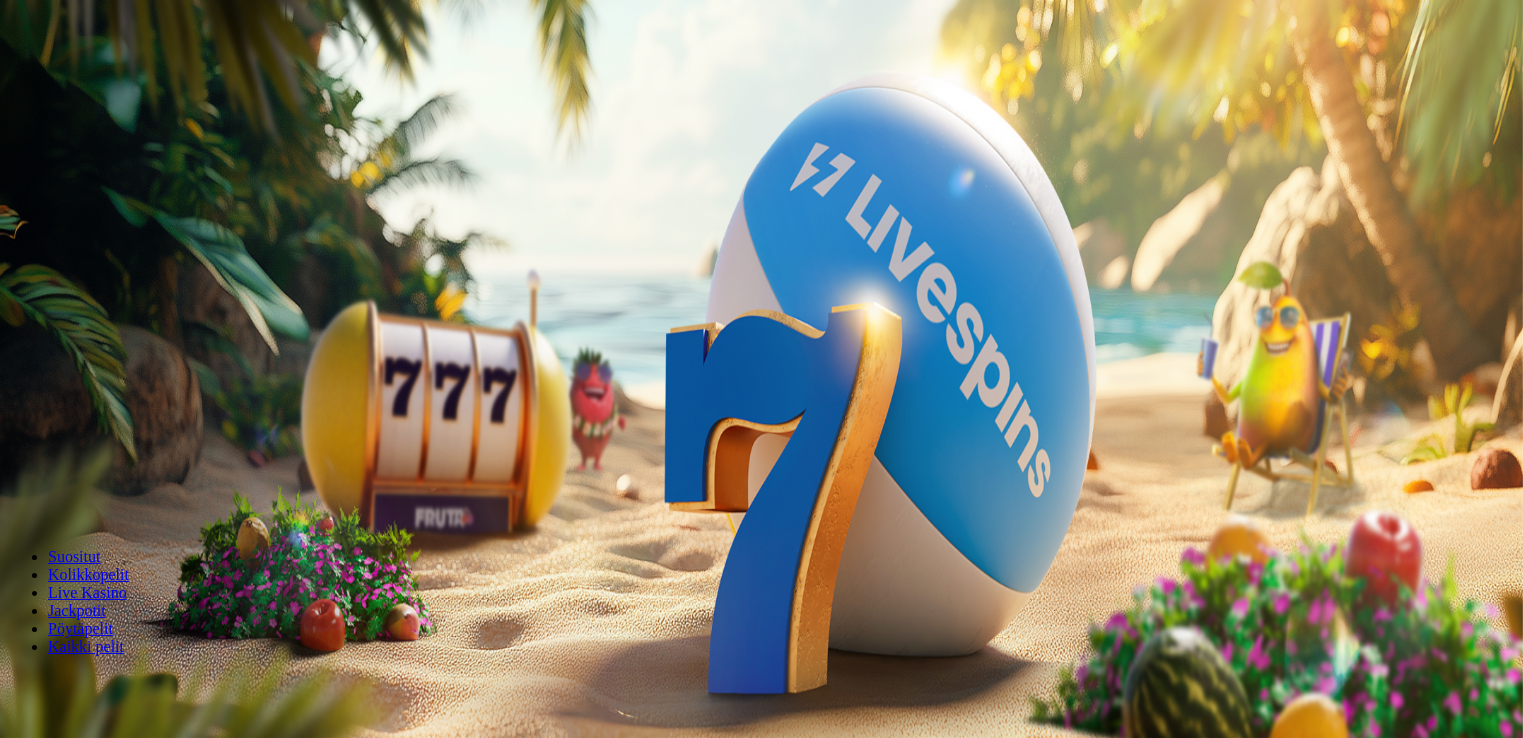 type on "*" 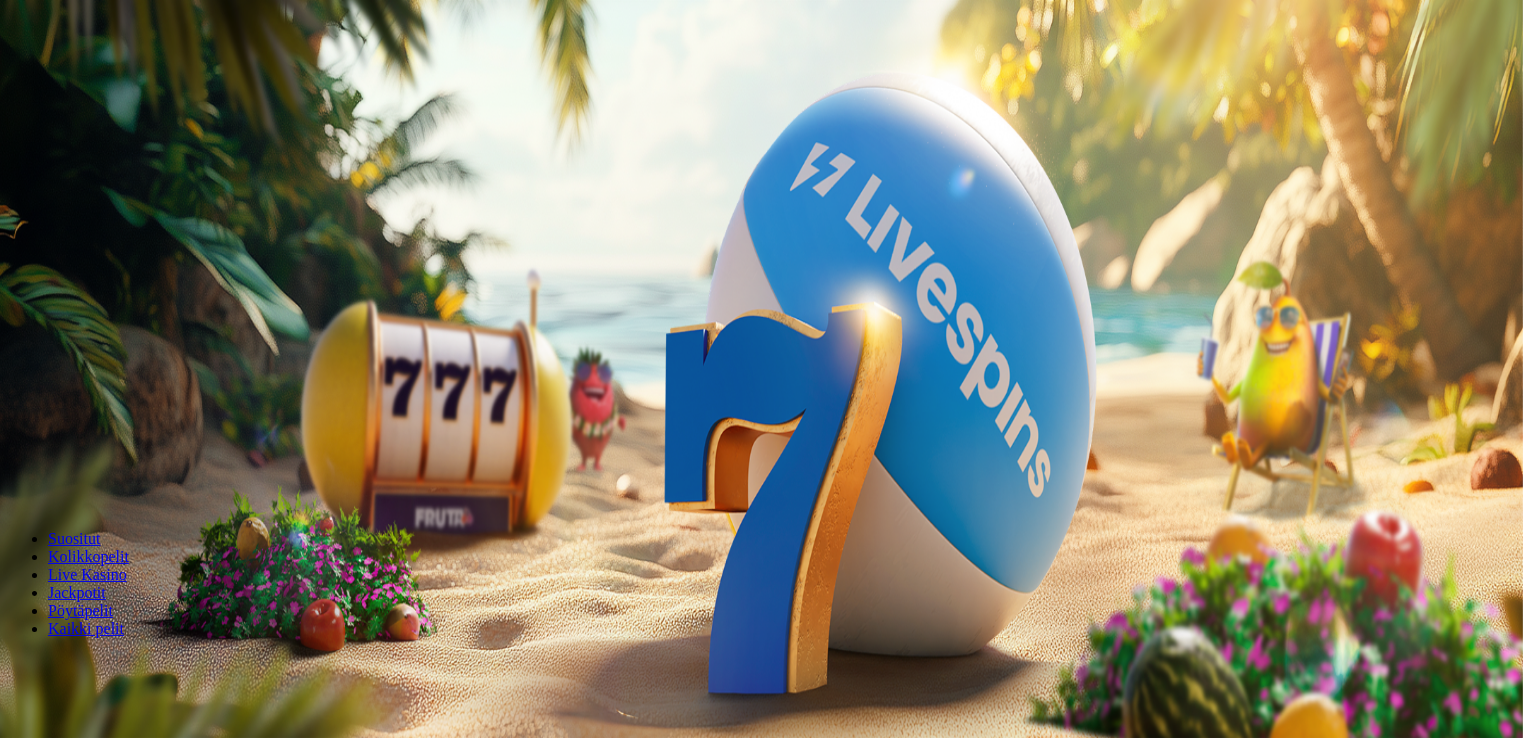 type on "**" 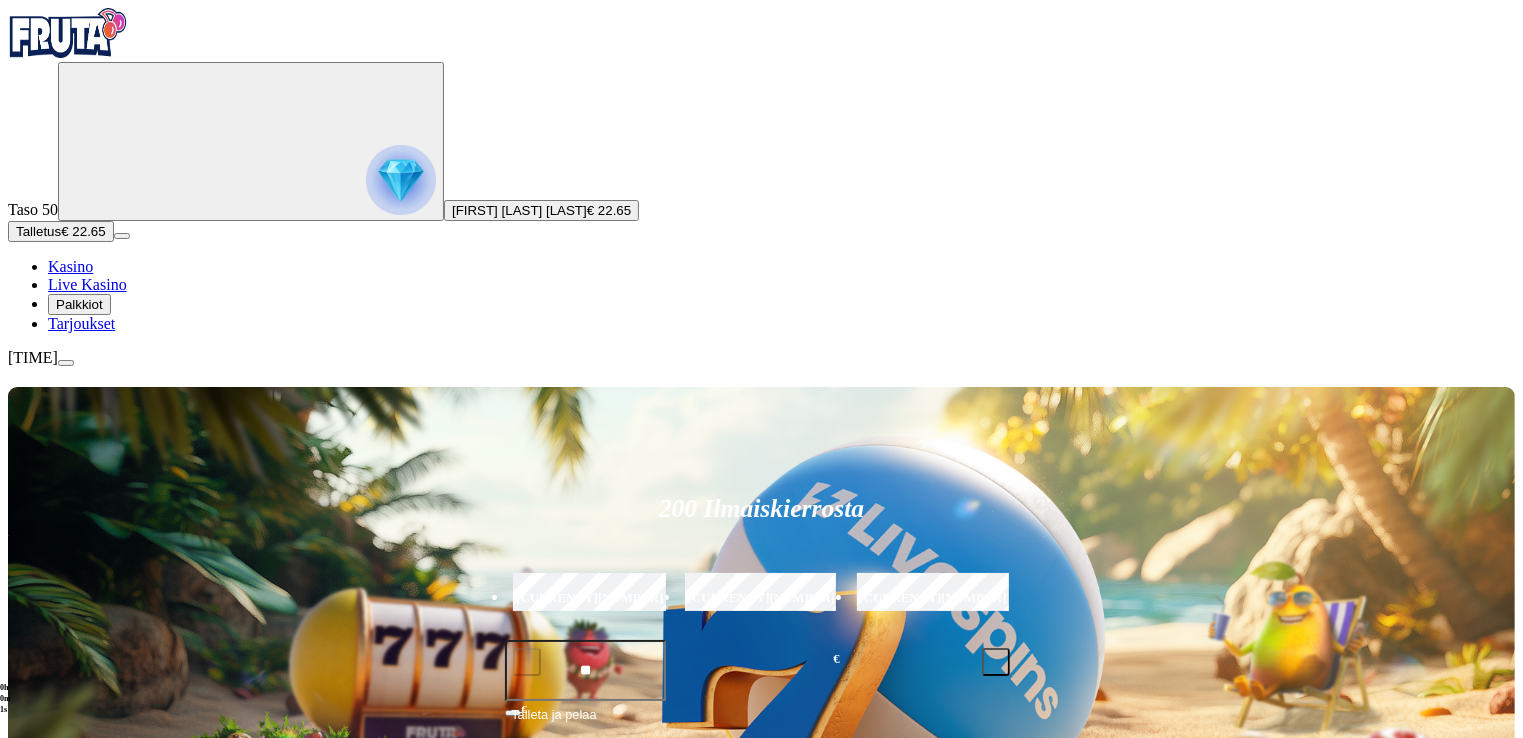 click on "Pelaa nyt" at bounding box center (77, 1197) 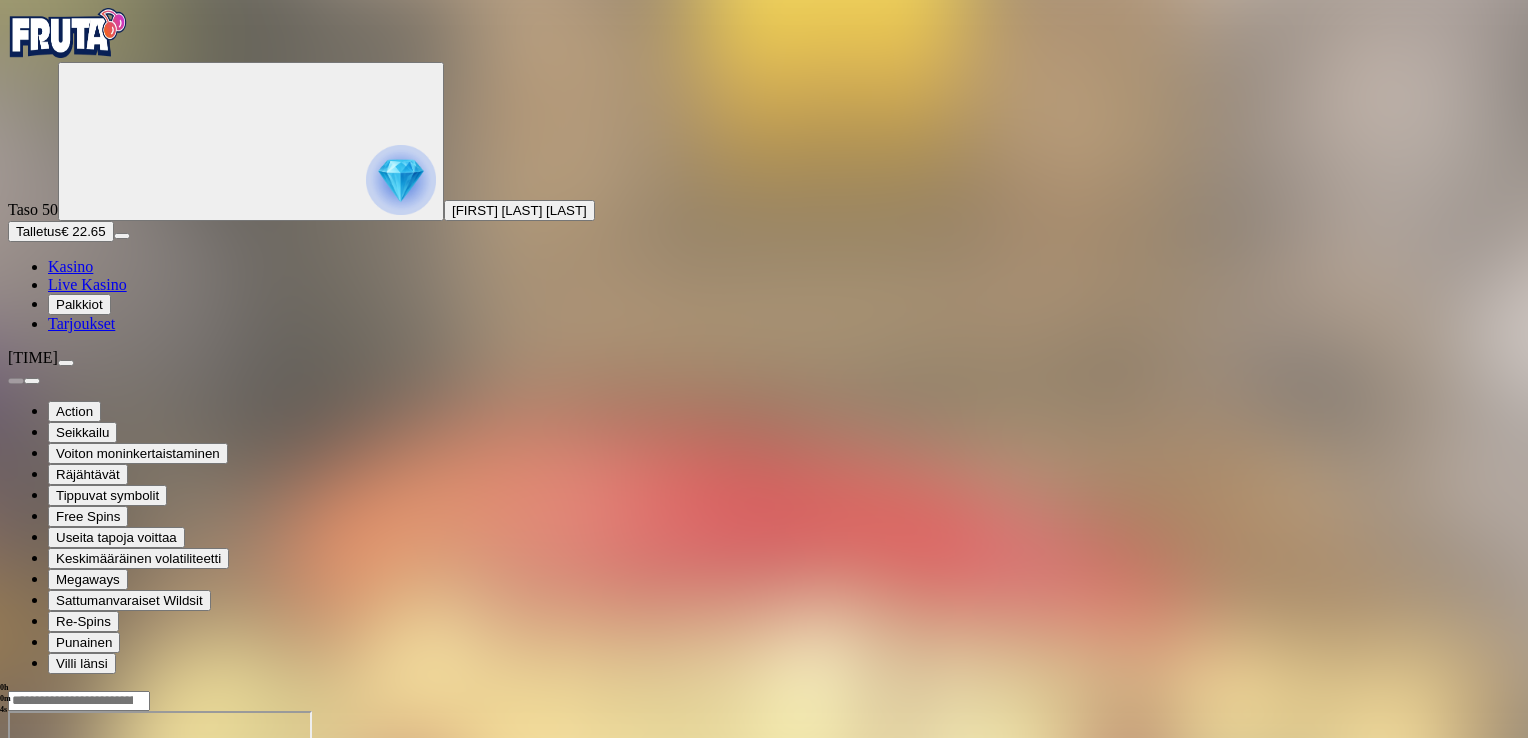 drag, startPoint x: 1416, startPoint y: 195, endPoint x: 1420, endPoint y: 268, distance: 73.109505 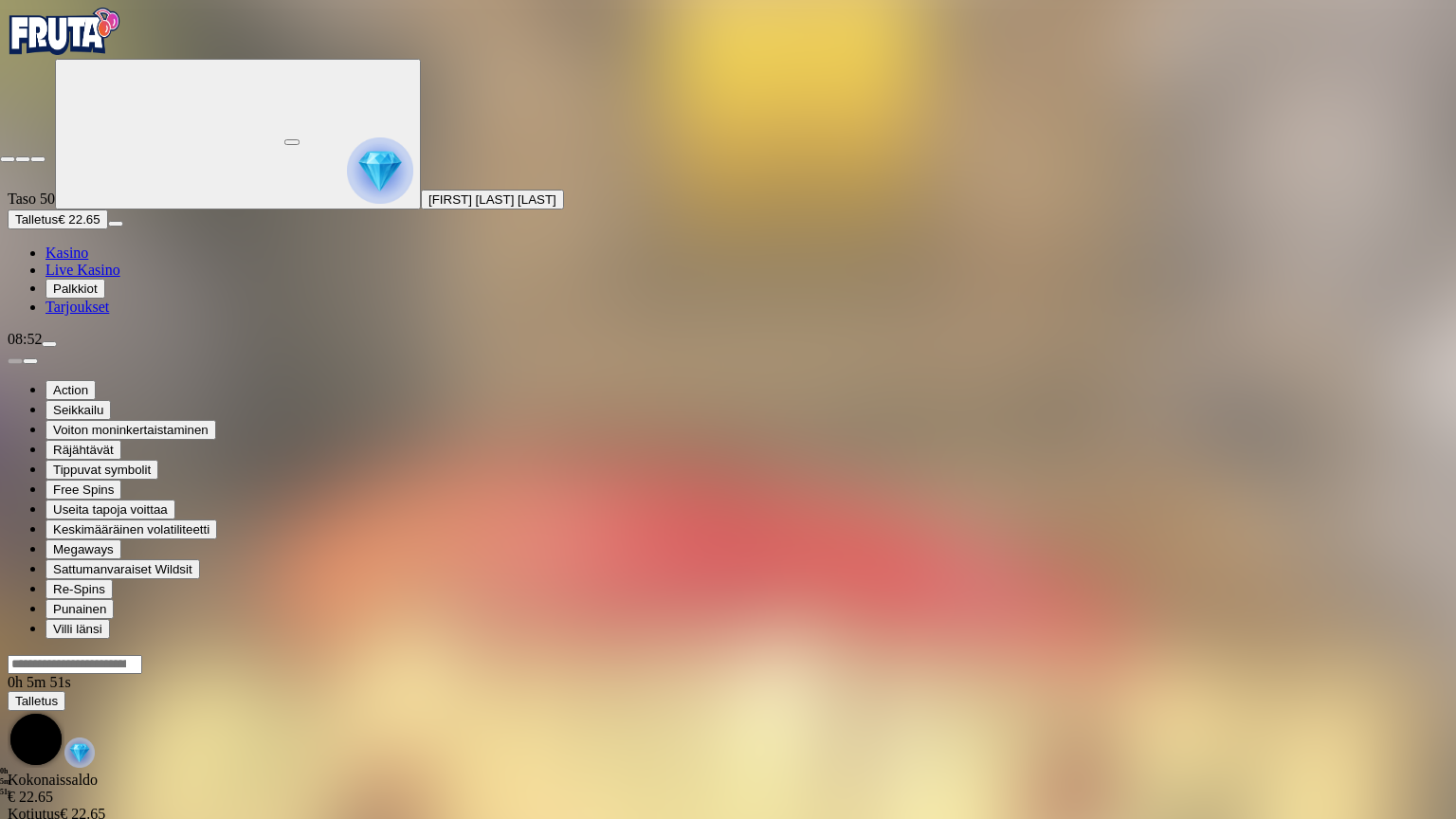 click at bounding box center [8, 159] 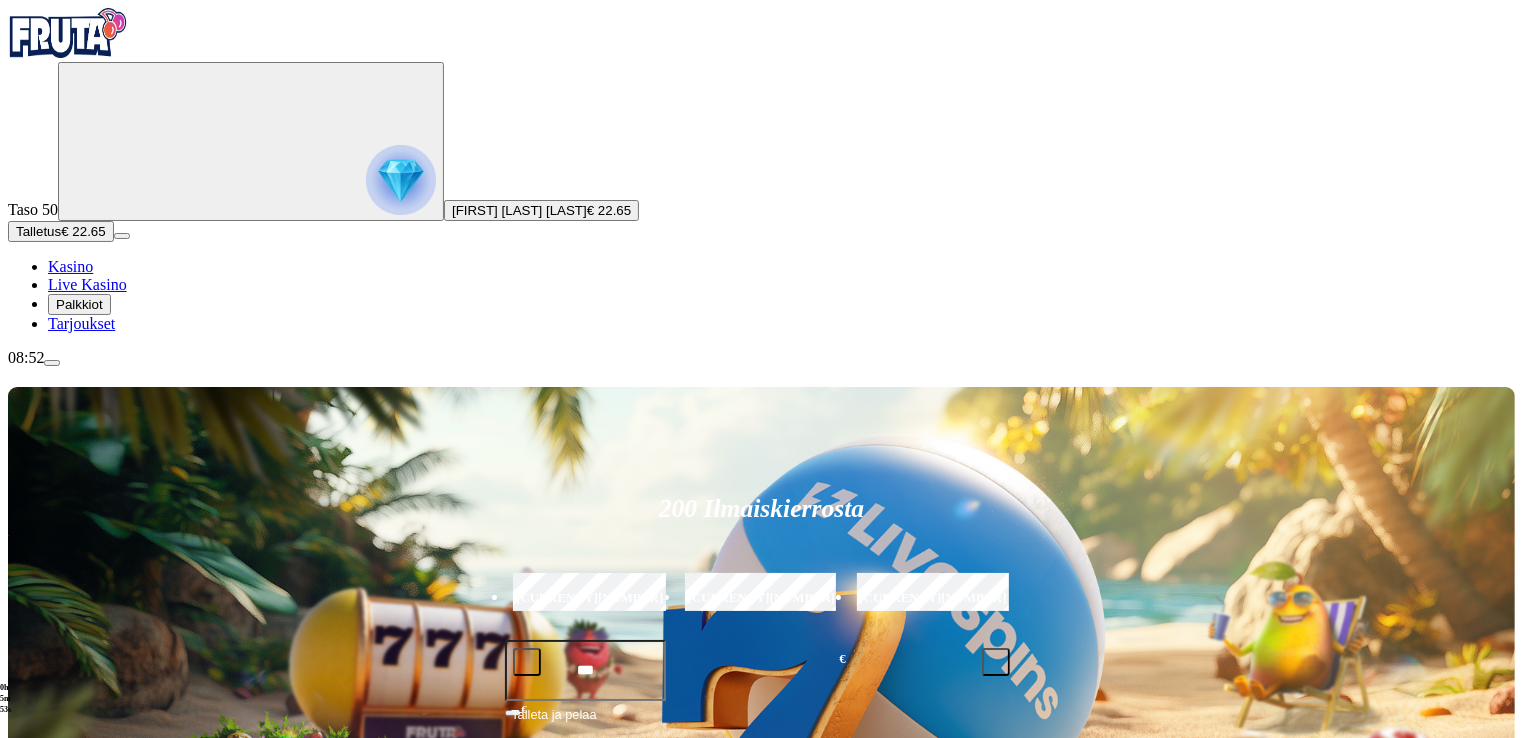 click at bounding box center [52, 363] 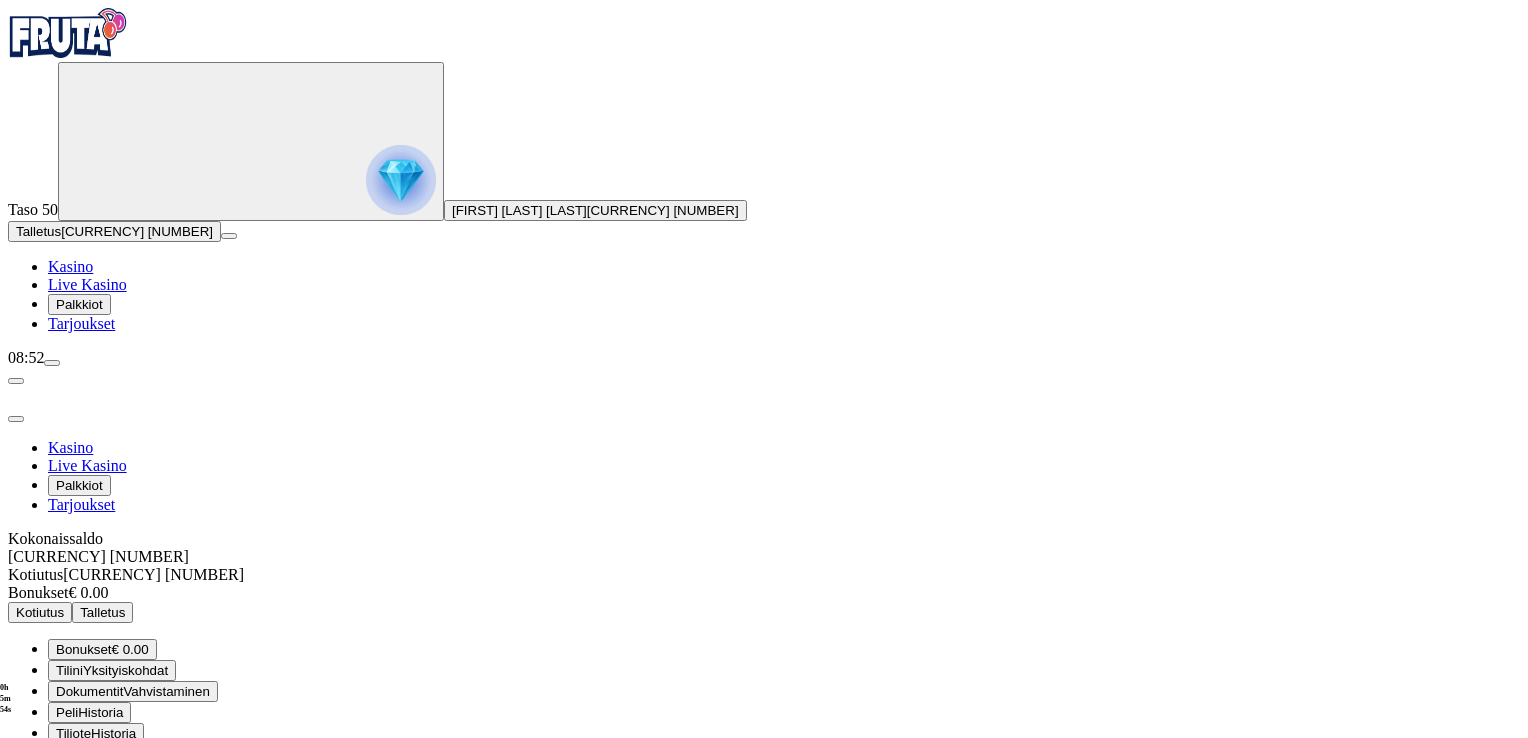 click on "Kotiutus" at bounding box center [40, 612] 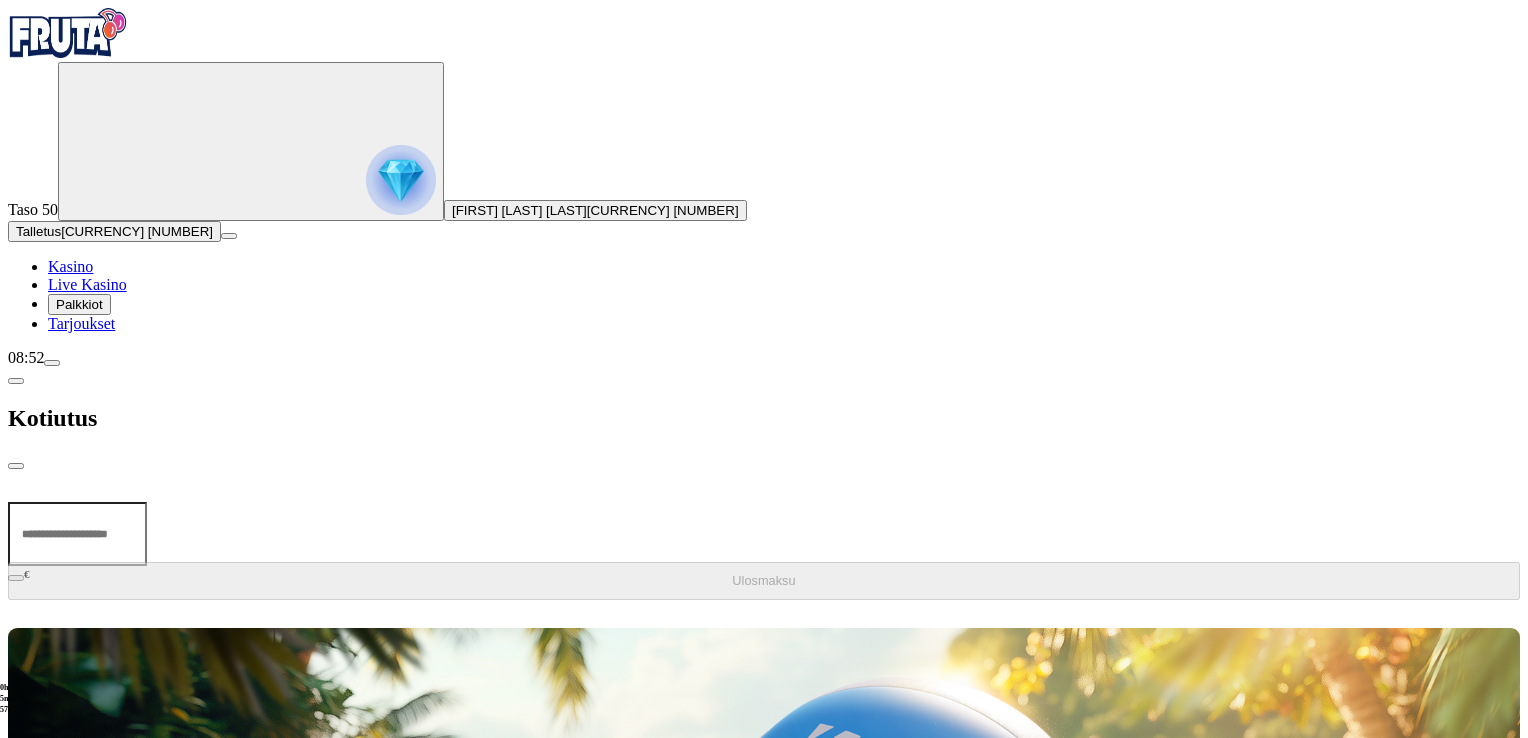click at bounding box center [77, 534] 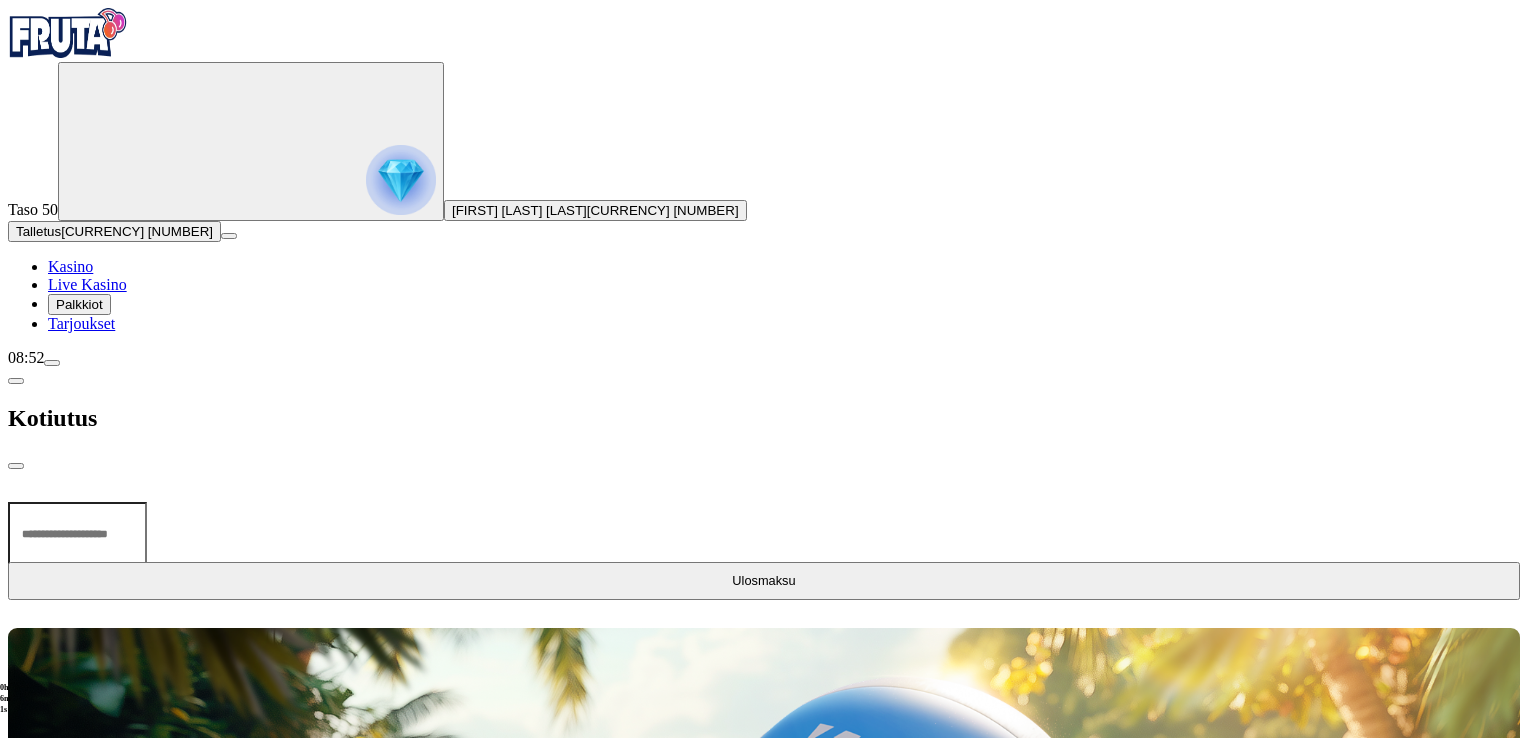 type on "***" 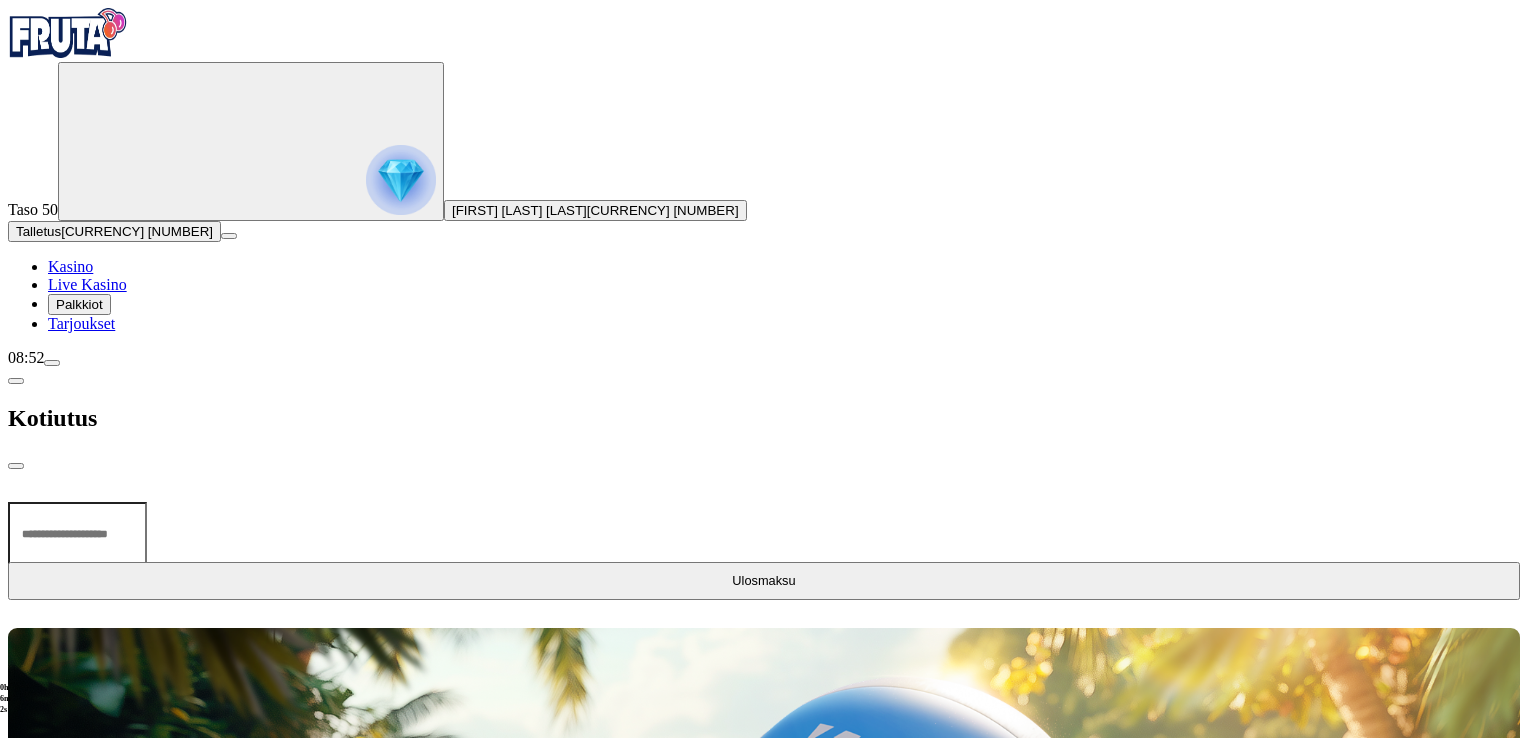 click on "Ulosmaksu" at bounding box center (763, 580) 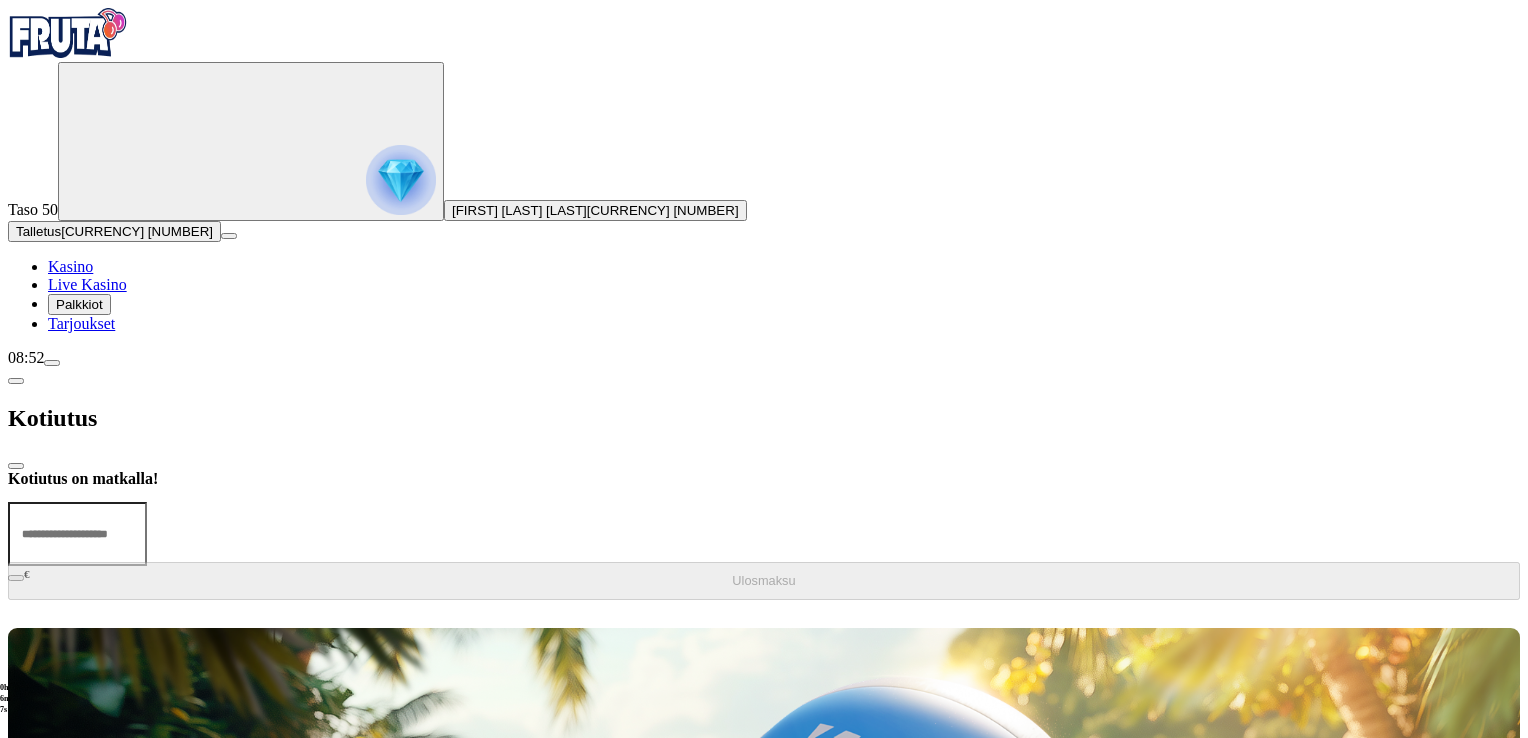 click at bounding box center (16, 466) 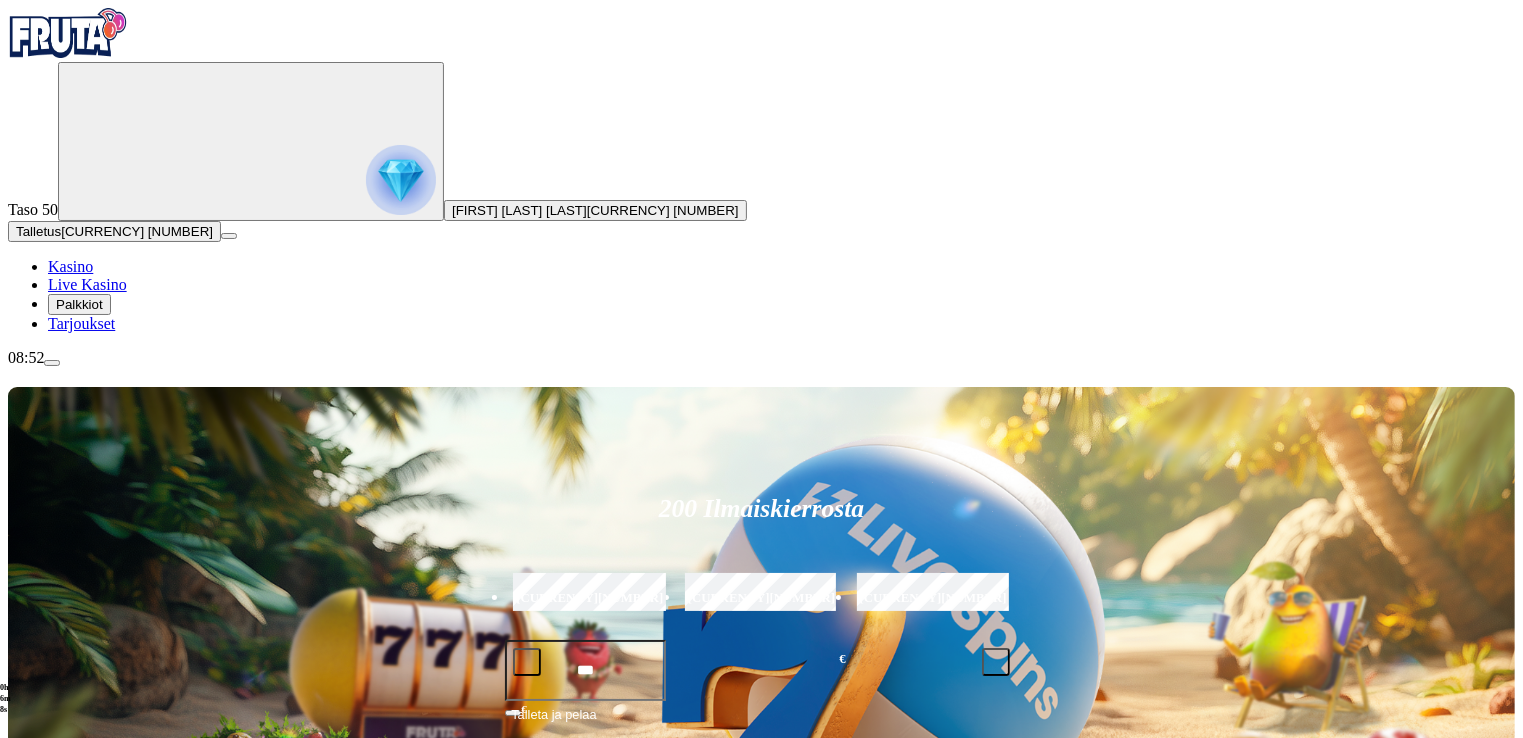 click on "Pelaa nyt" at bounding box center [77, 1197] 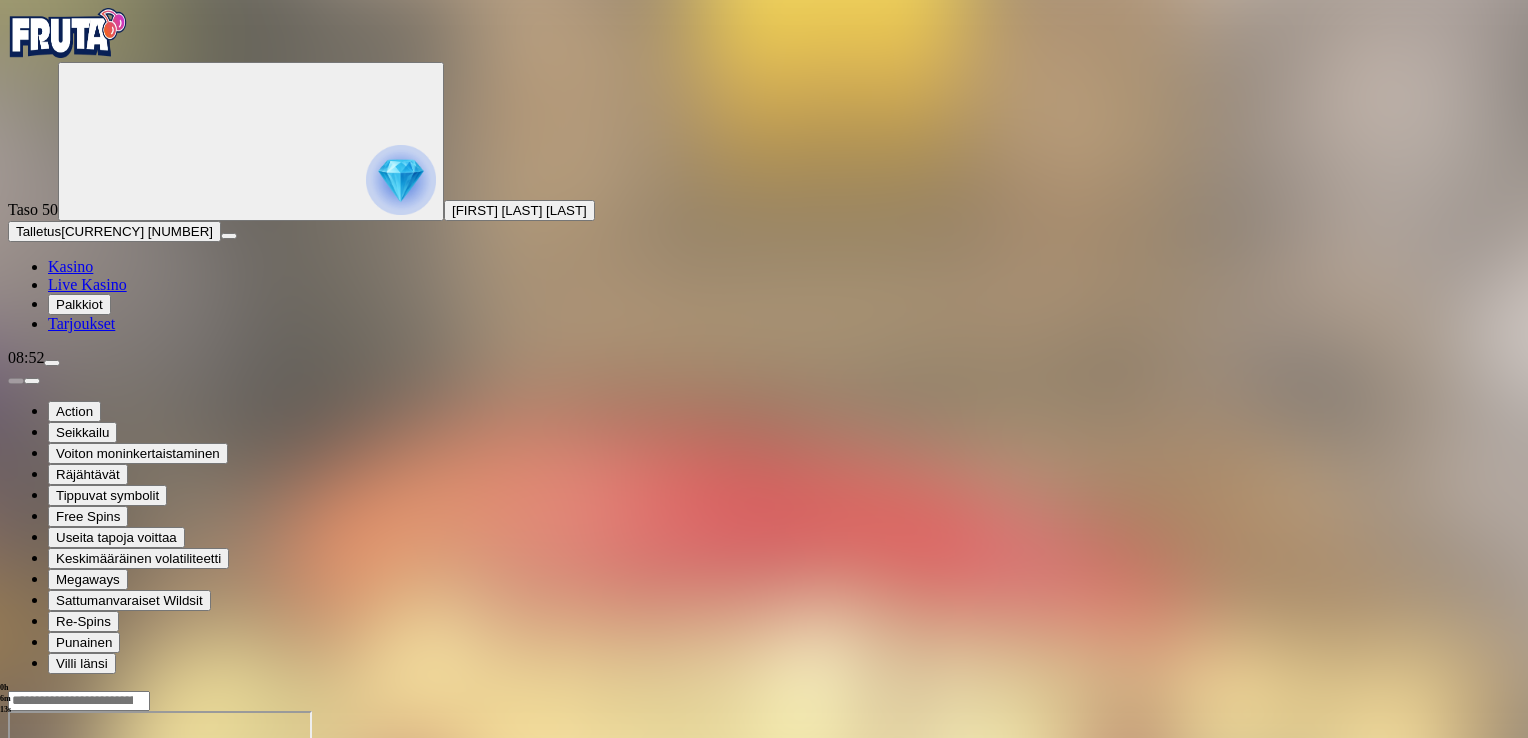 click at bounding box center [48, 883] 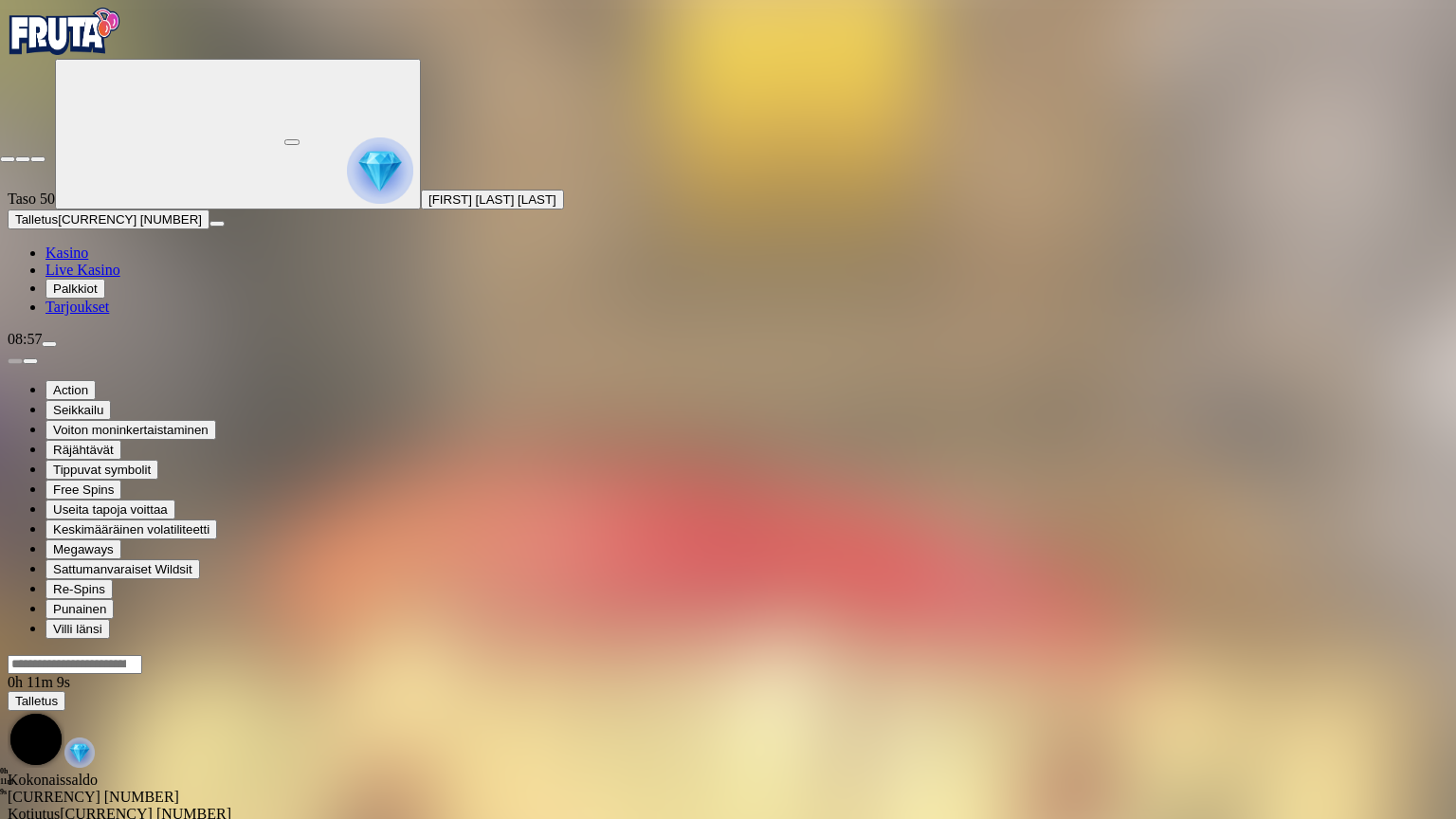 click at bounding box center (8, 159) 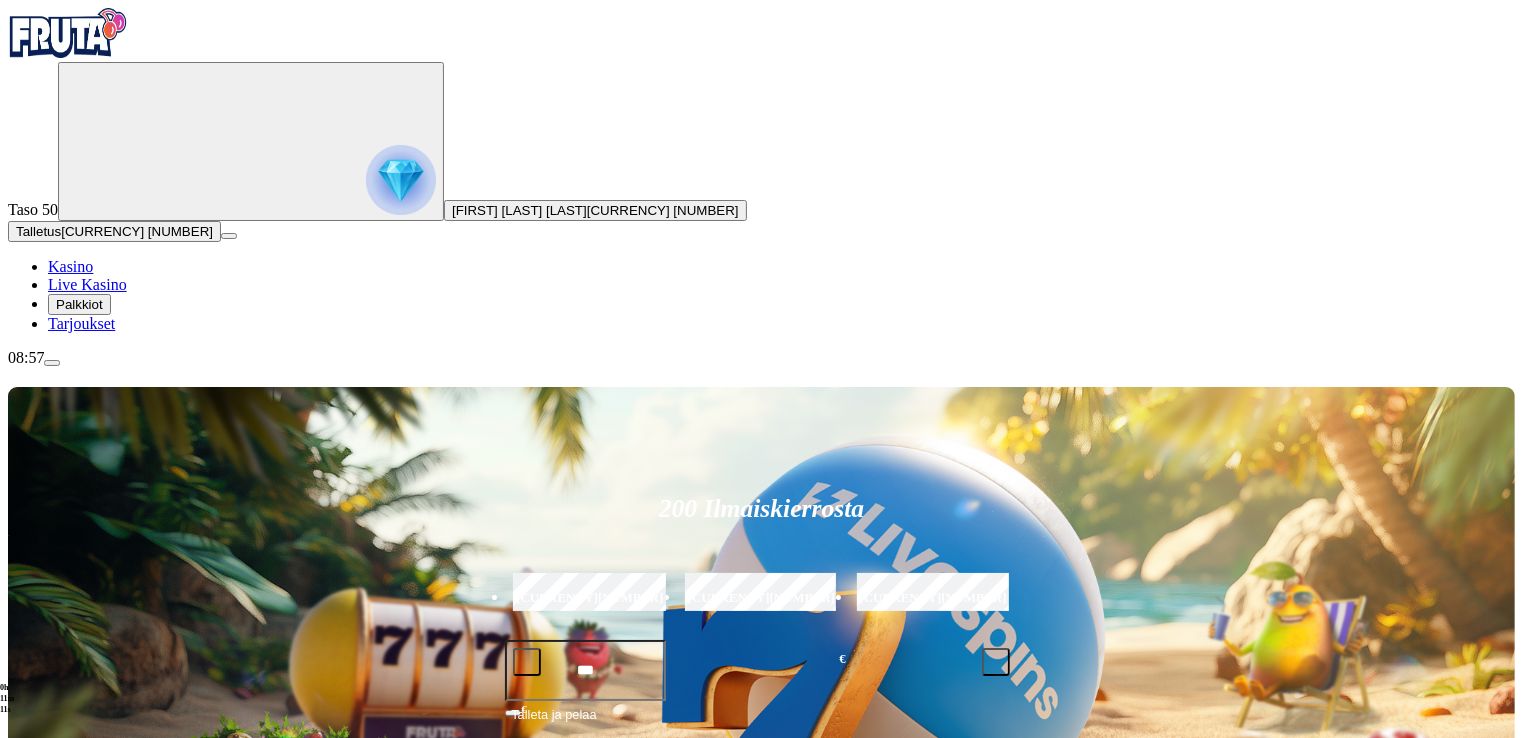 click at bounding box center (52, 363) 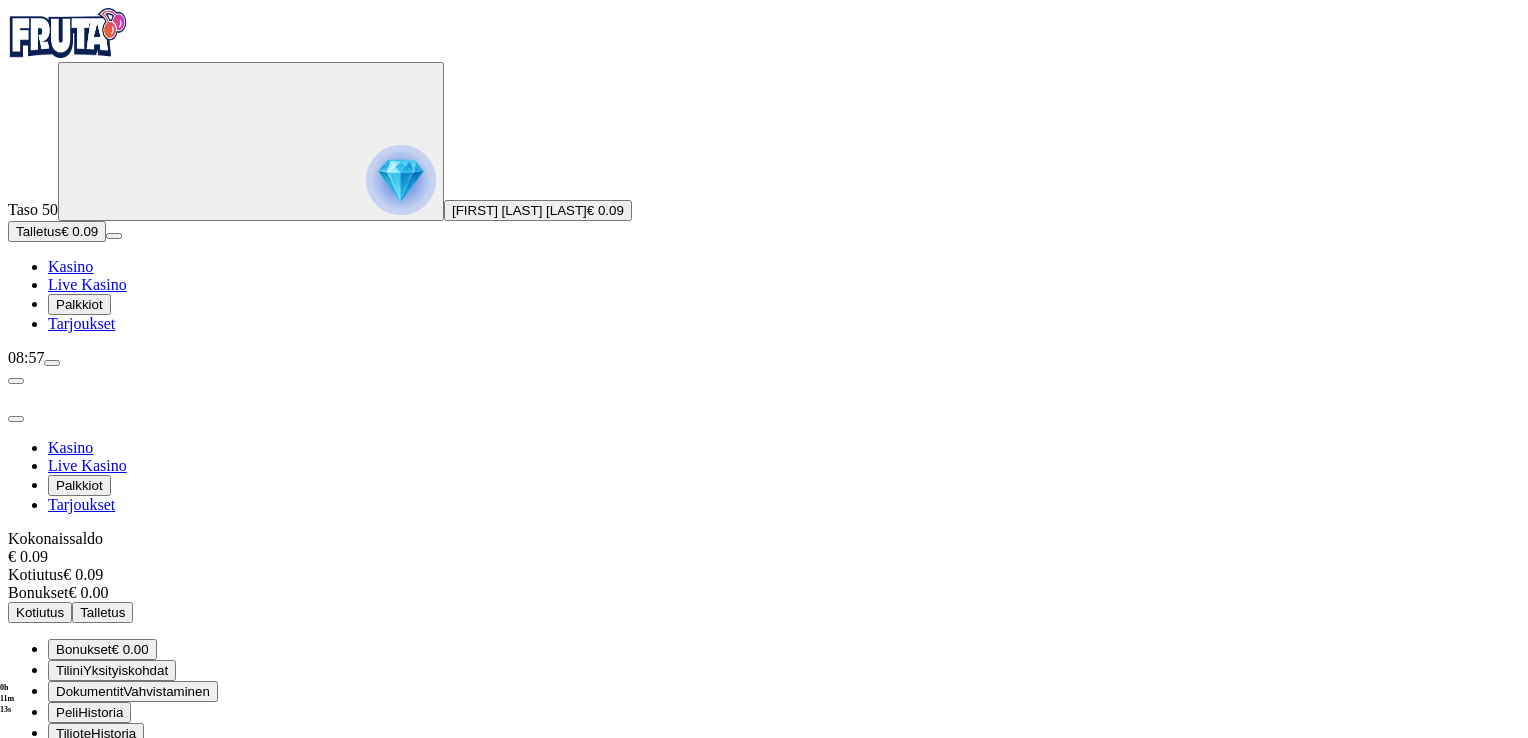 click on "Kirjaudu ulos" at bounding box center [54, 854] 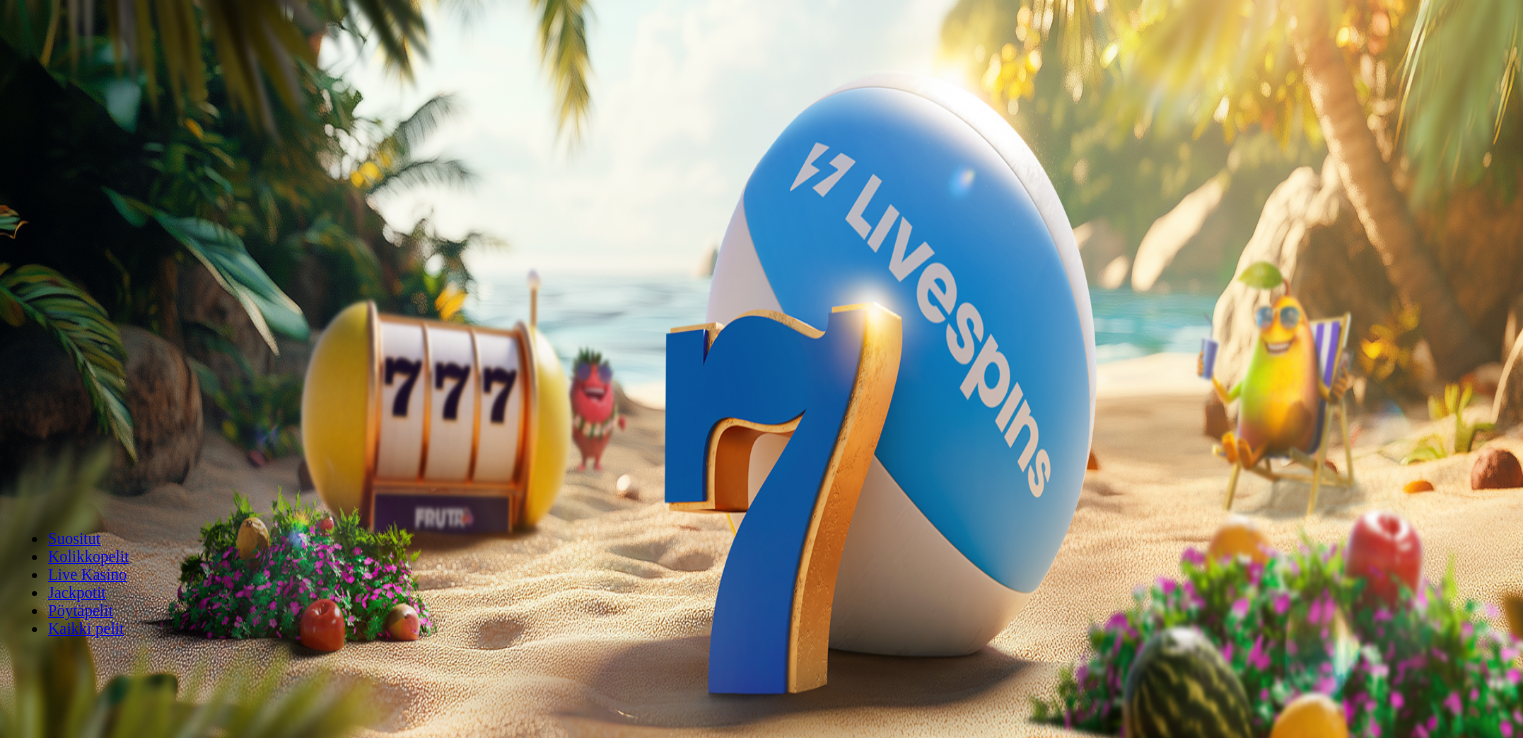scroll, scrollTop: 0, scrollLeft: 0, axis: both 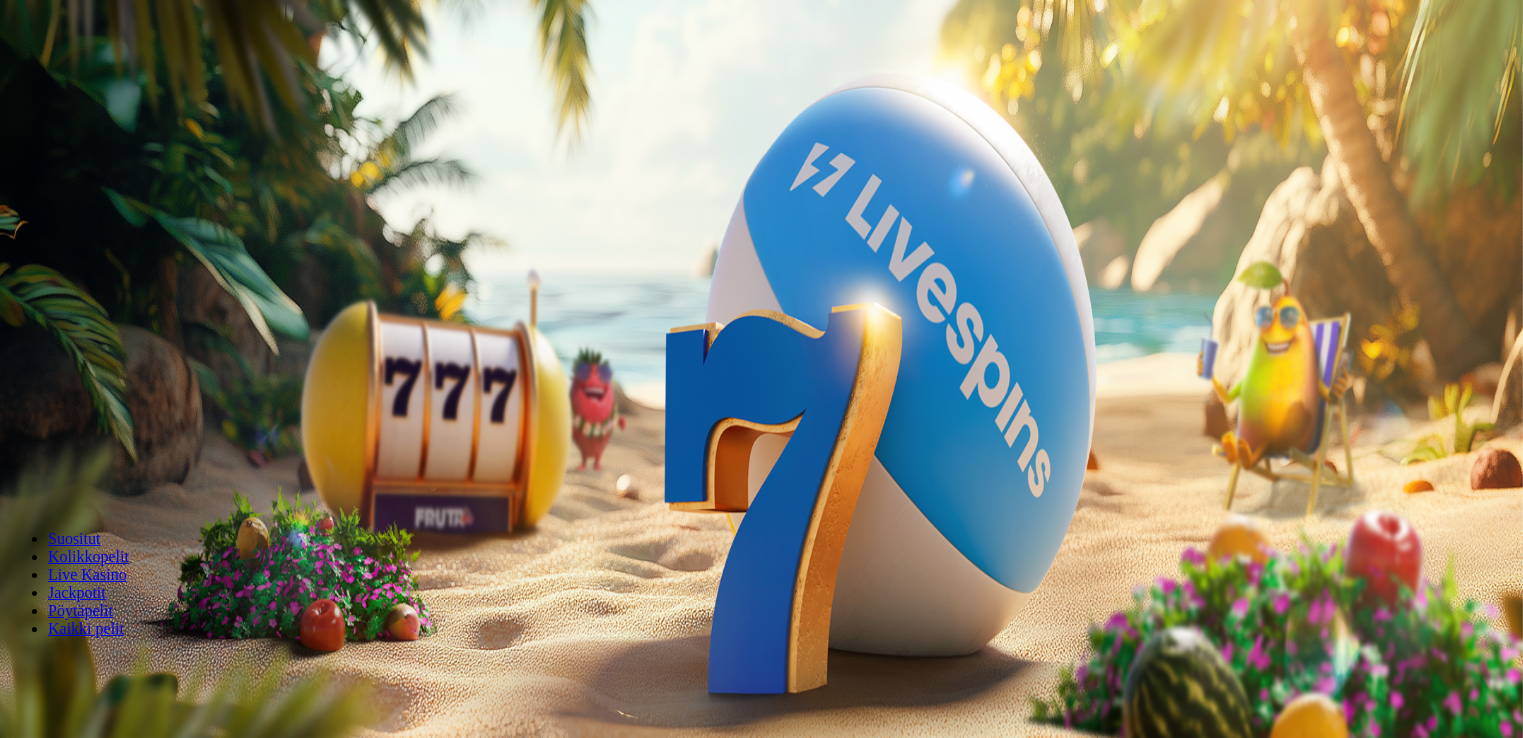 click on "***" at bounding box center [79, 429] 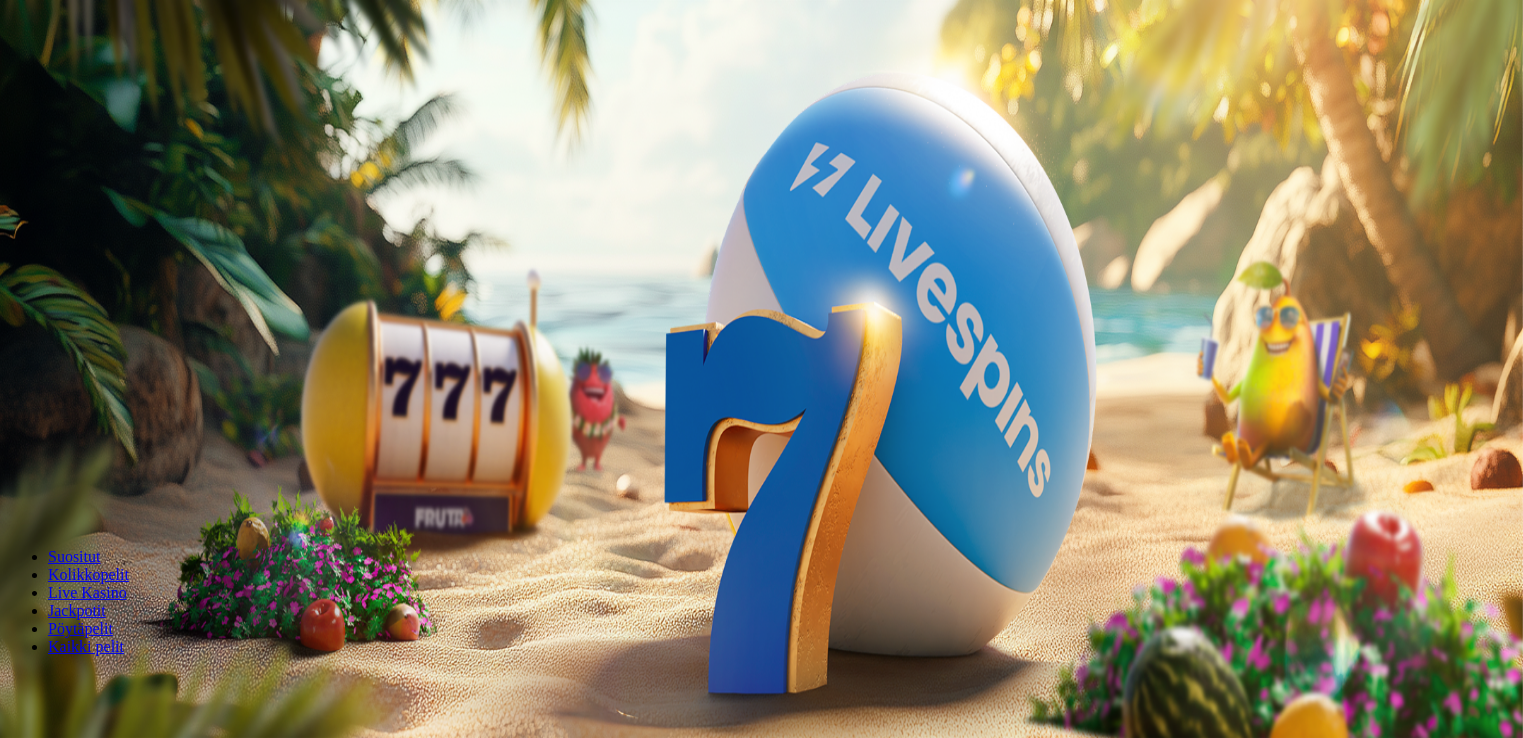 type on "*" 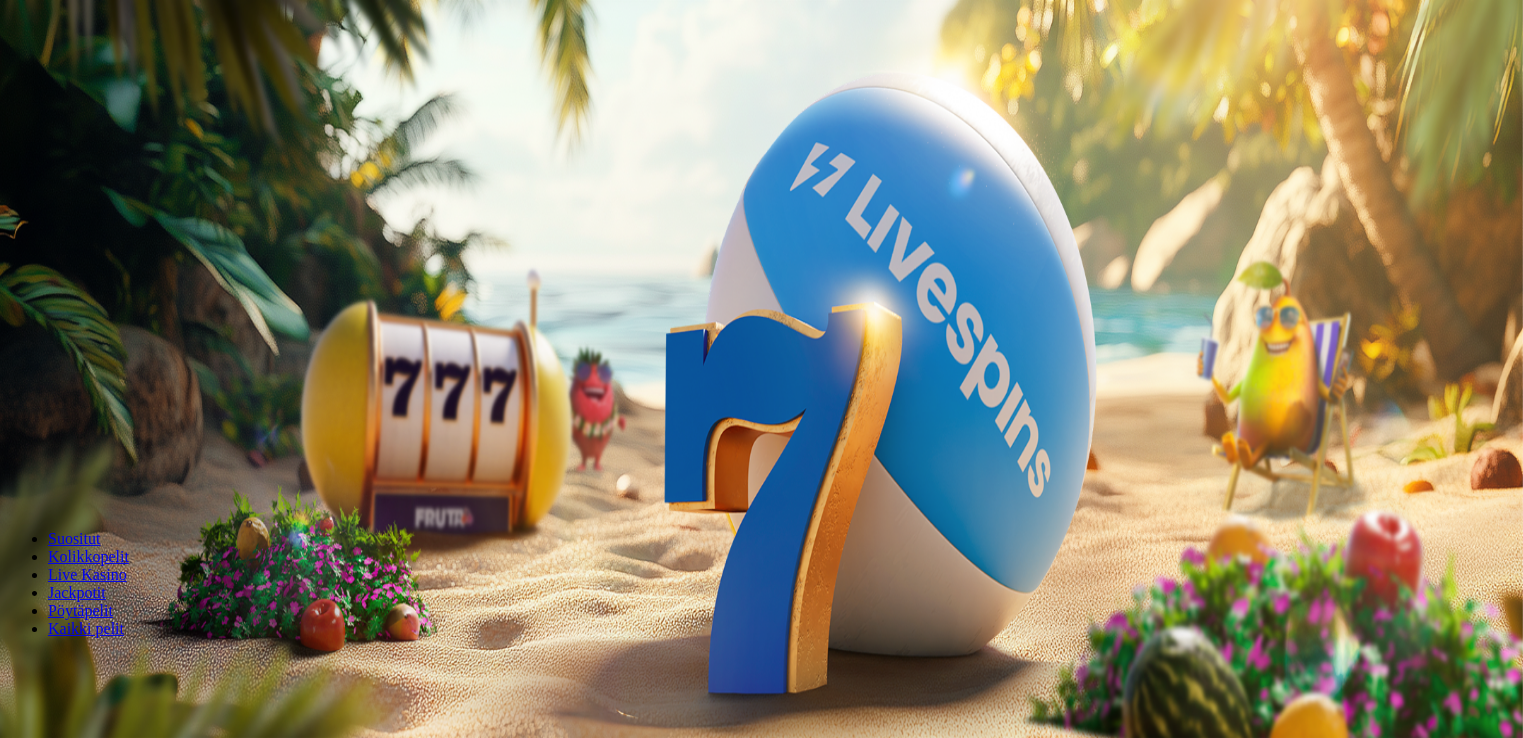 type on "**" 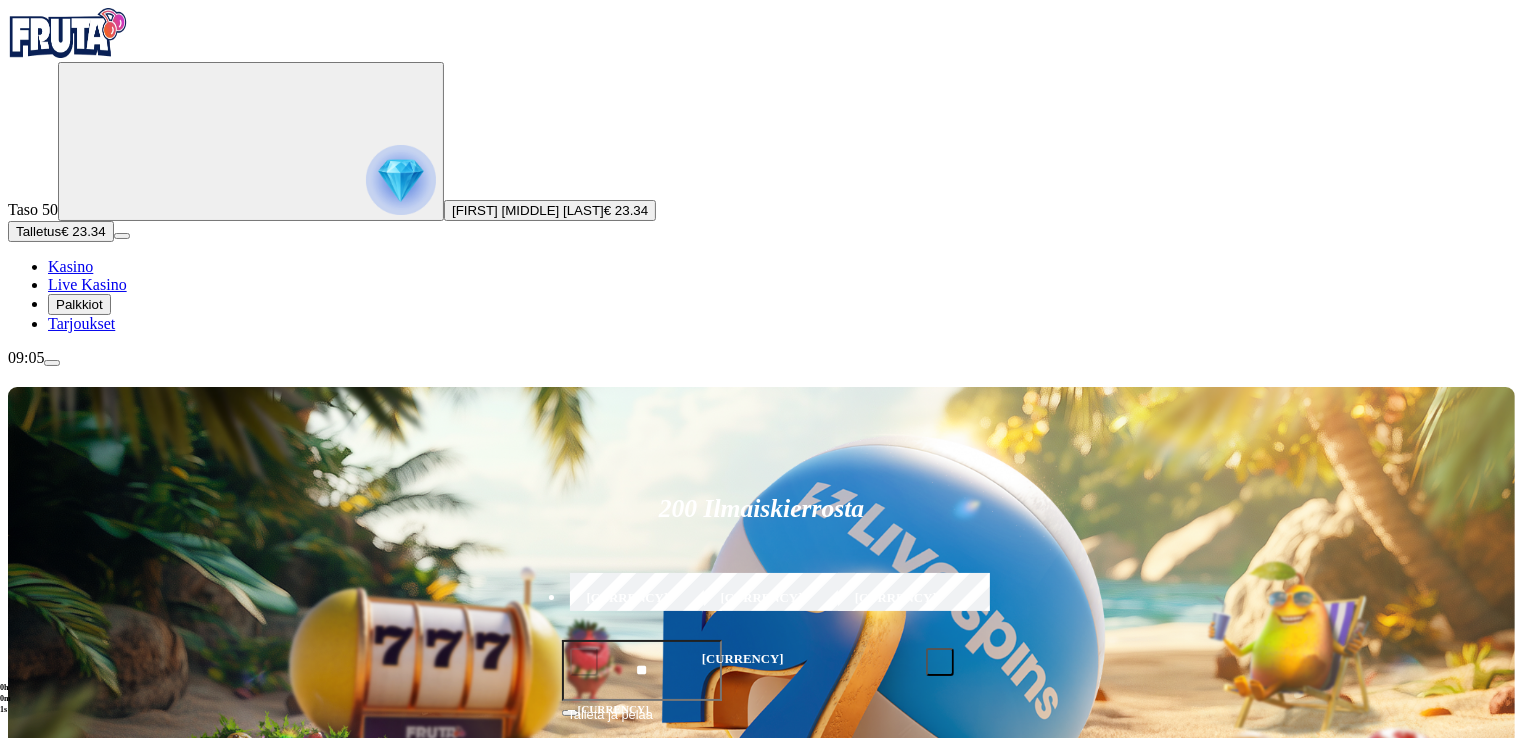 click on "Pelaa nyt" at bounding box center (77, 1197) 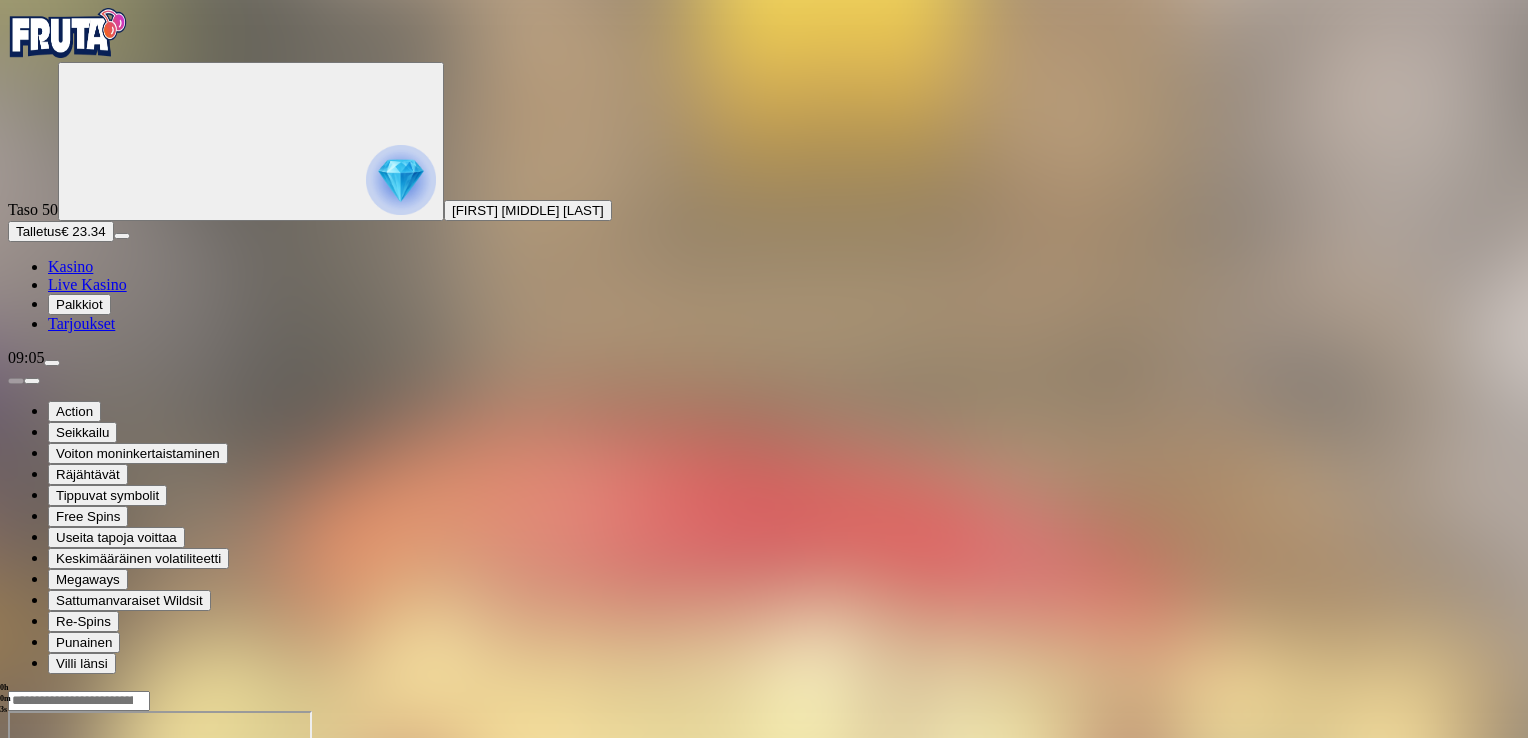 drag, startPoint x: 1411, startPoint y: 189, endPoint x: 1415, endPoint y: 262, distance: 73.109505 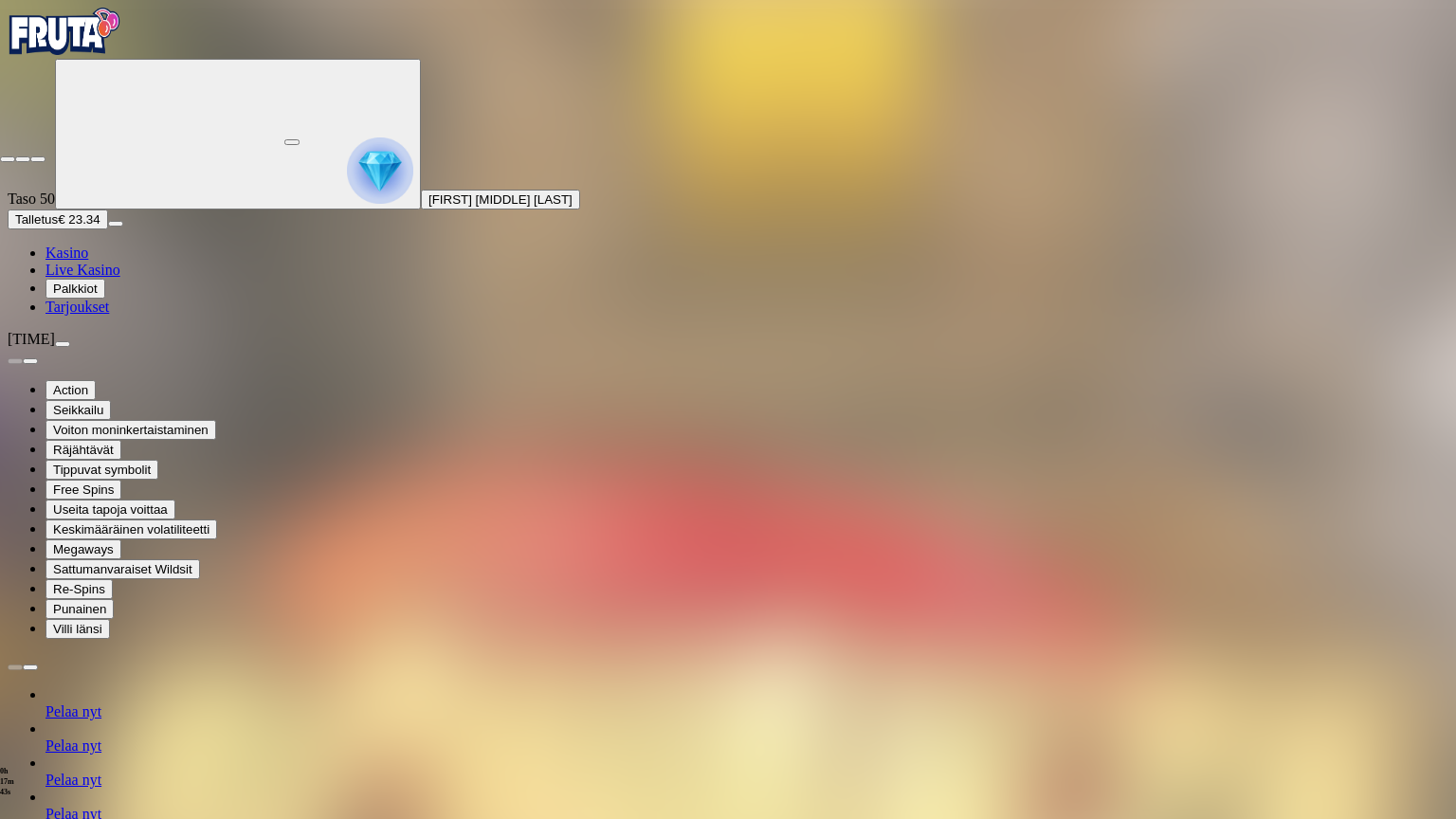 click at bounding box center [8, 159] 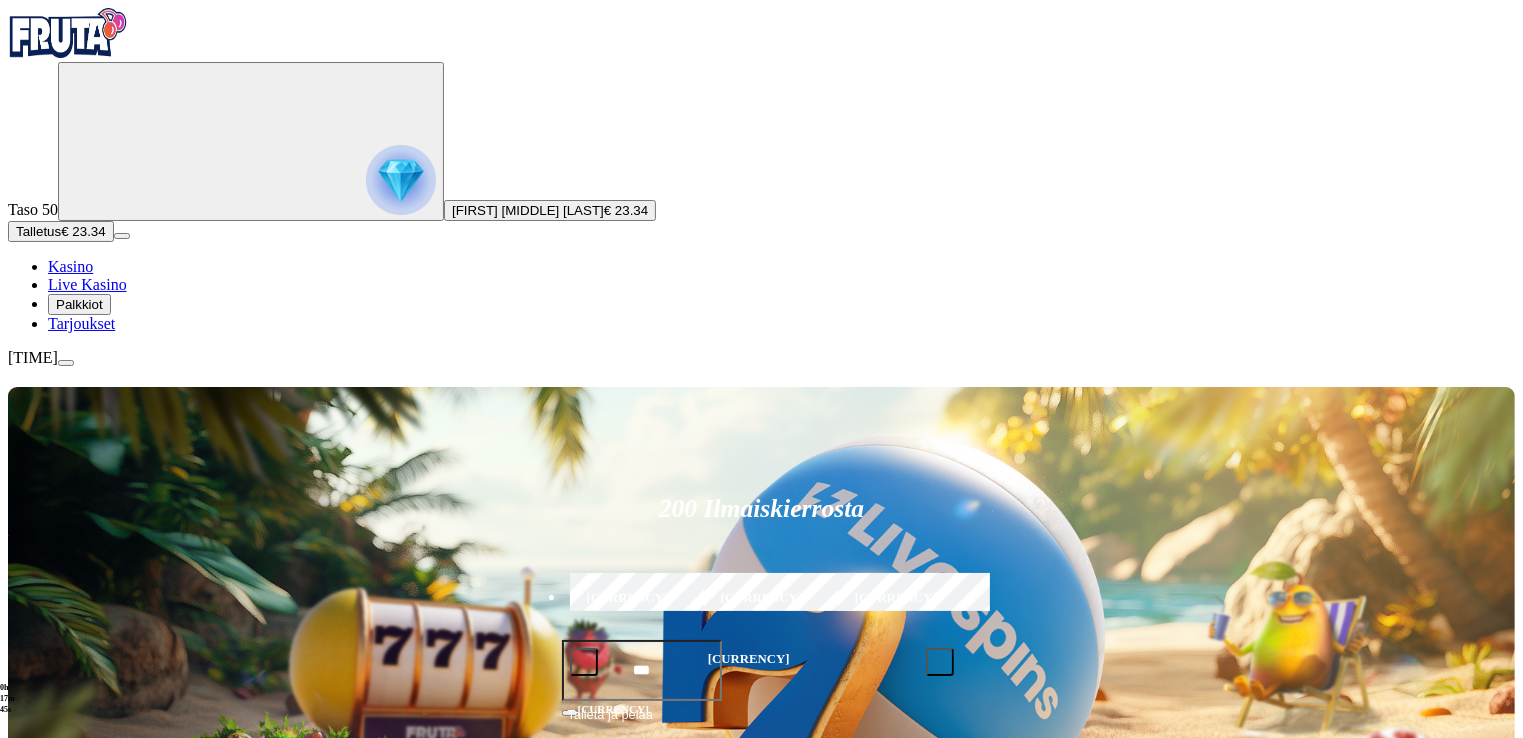 click at bounding box center (66, 363) 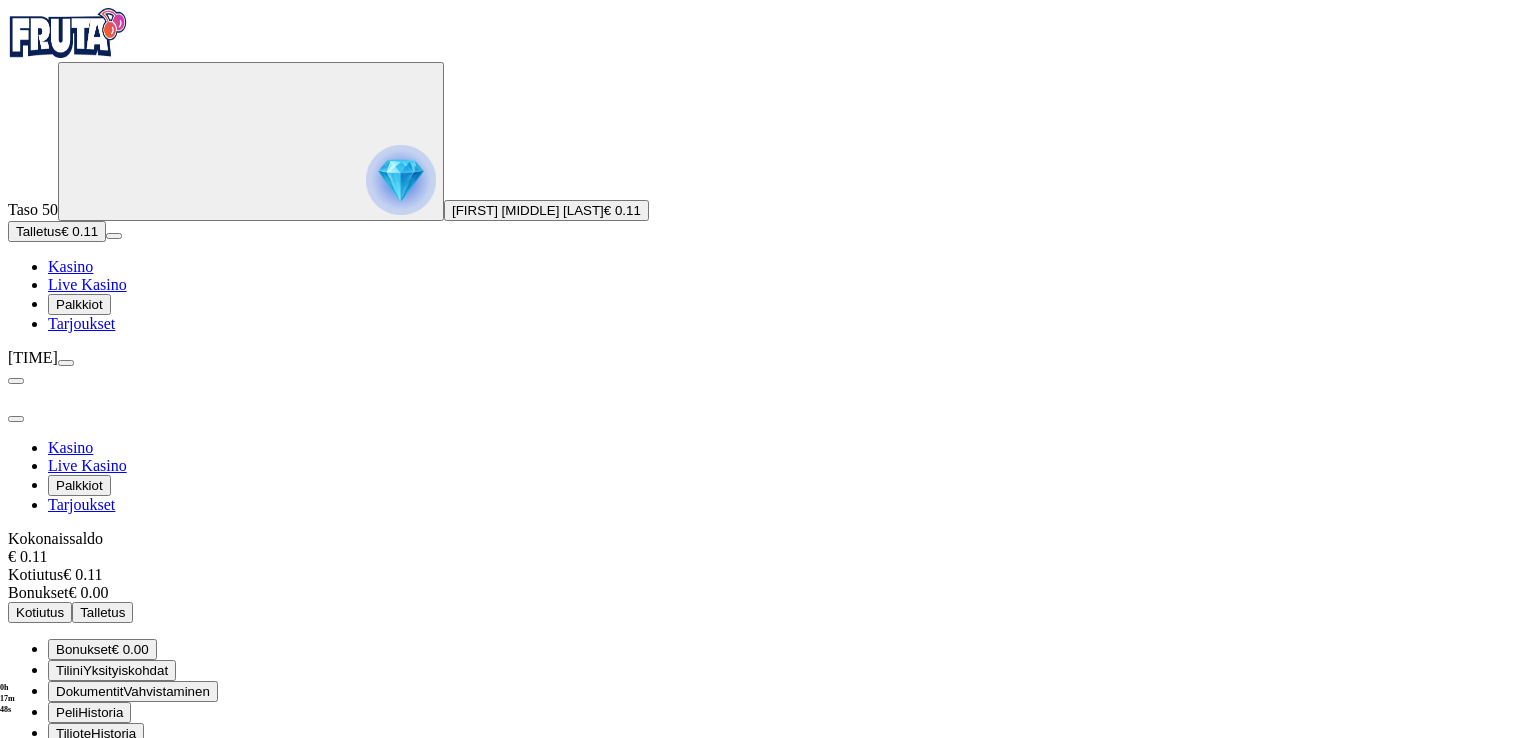 click on "Kirjaudu ulos" at bounding box center [54, 854] 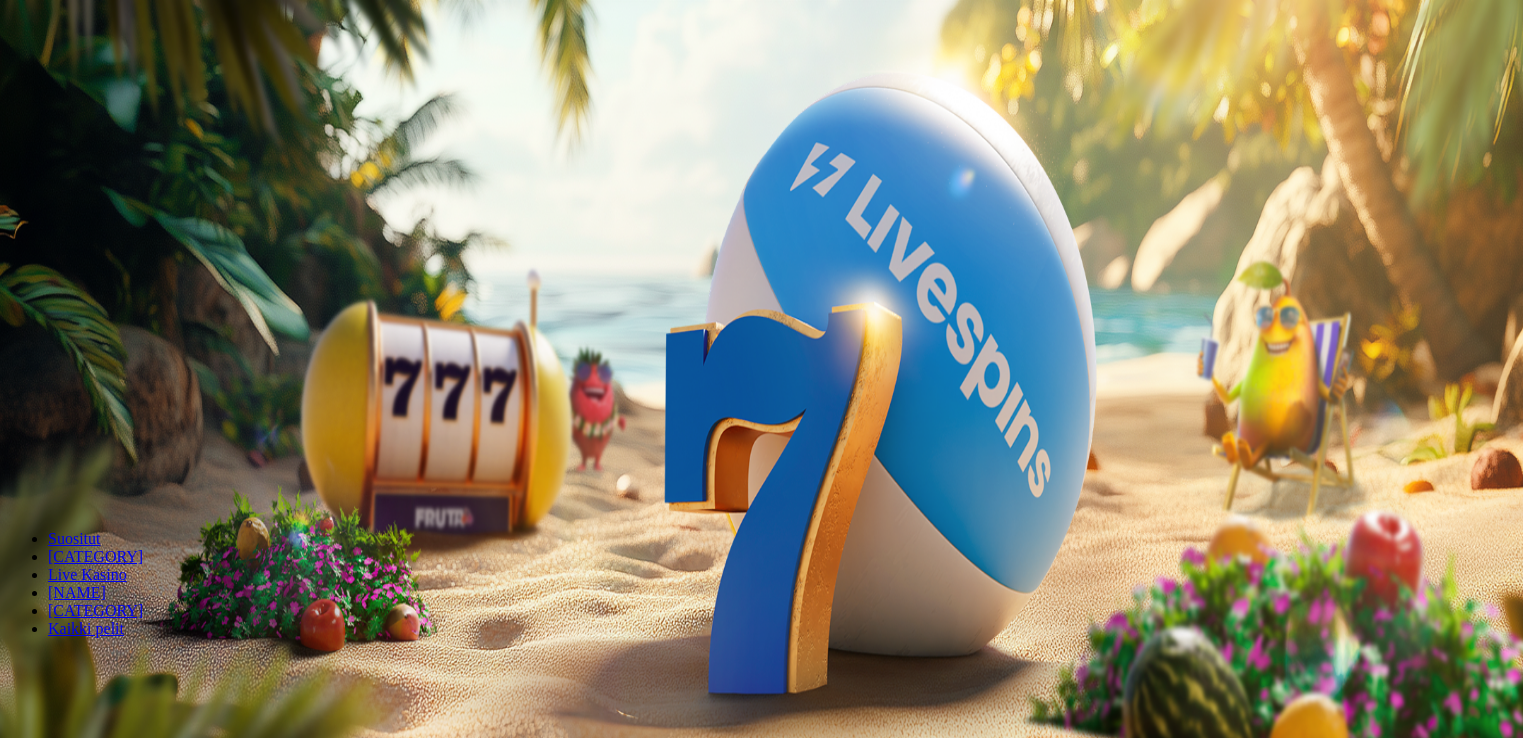 scroll, scrollTop: 0, scrollLeft: 0, axis: both 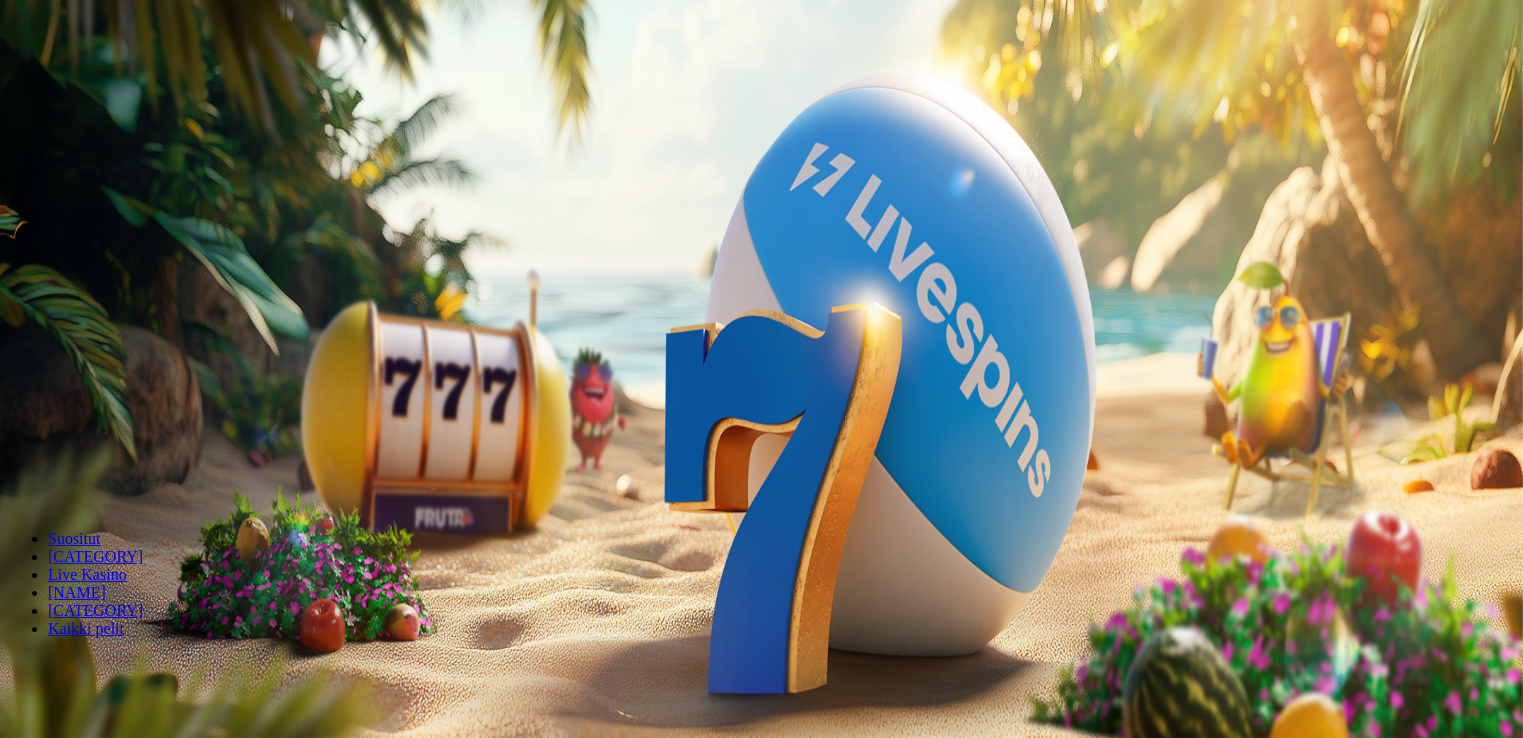 click on "***" at bounding box center [79, 429] 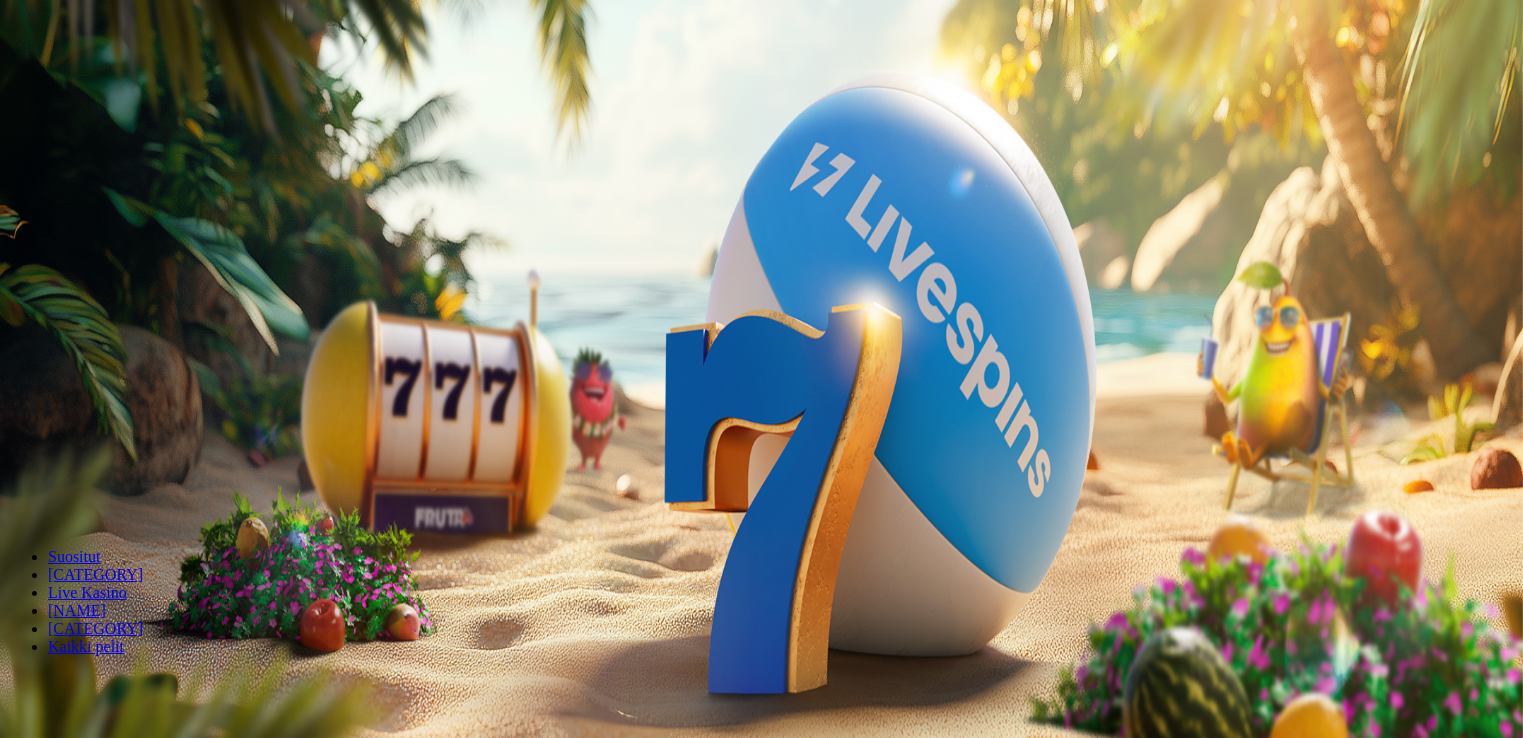 type on "*" 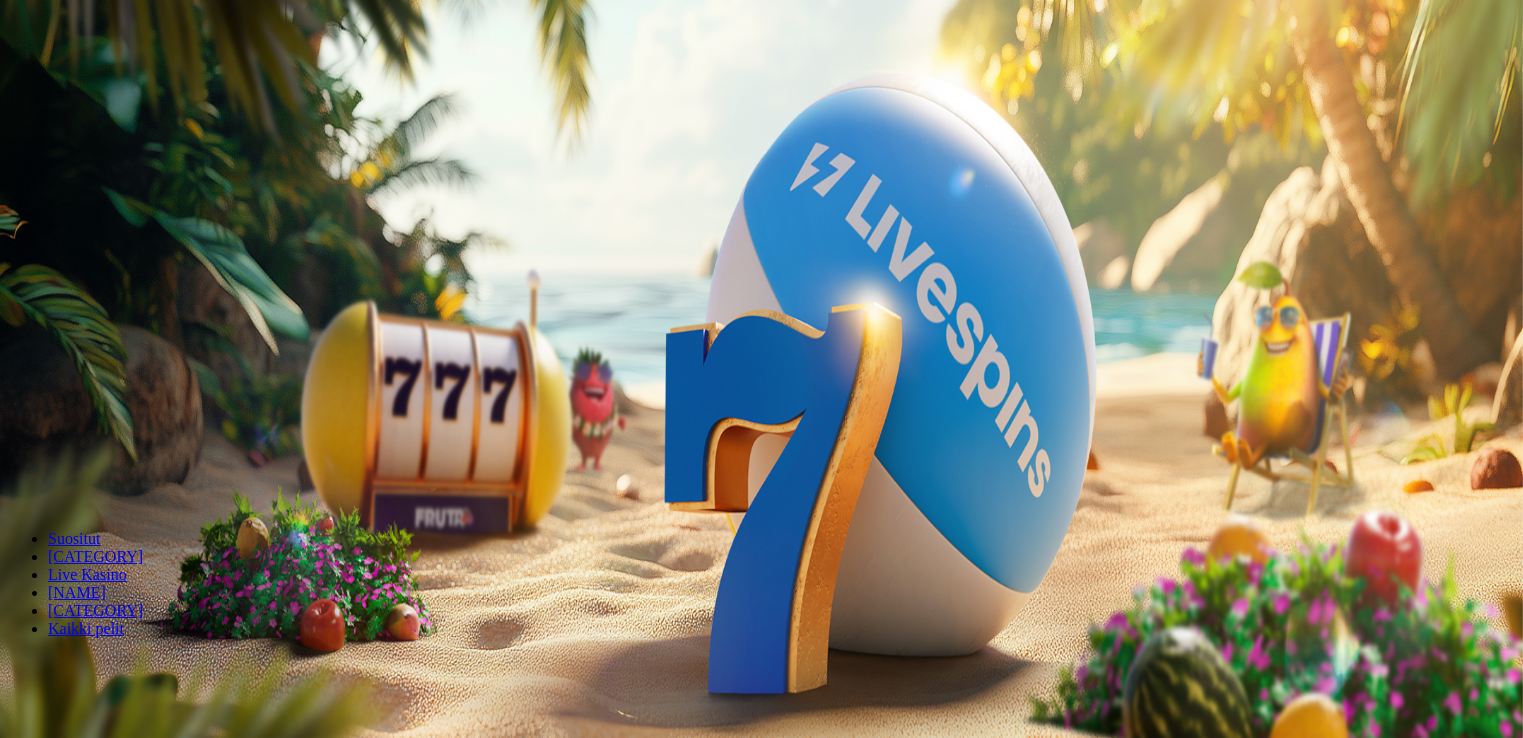 type on "**" 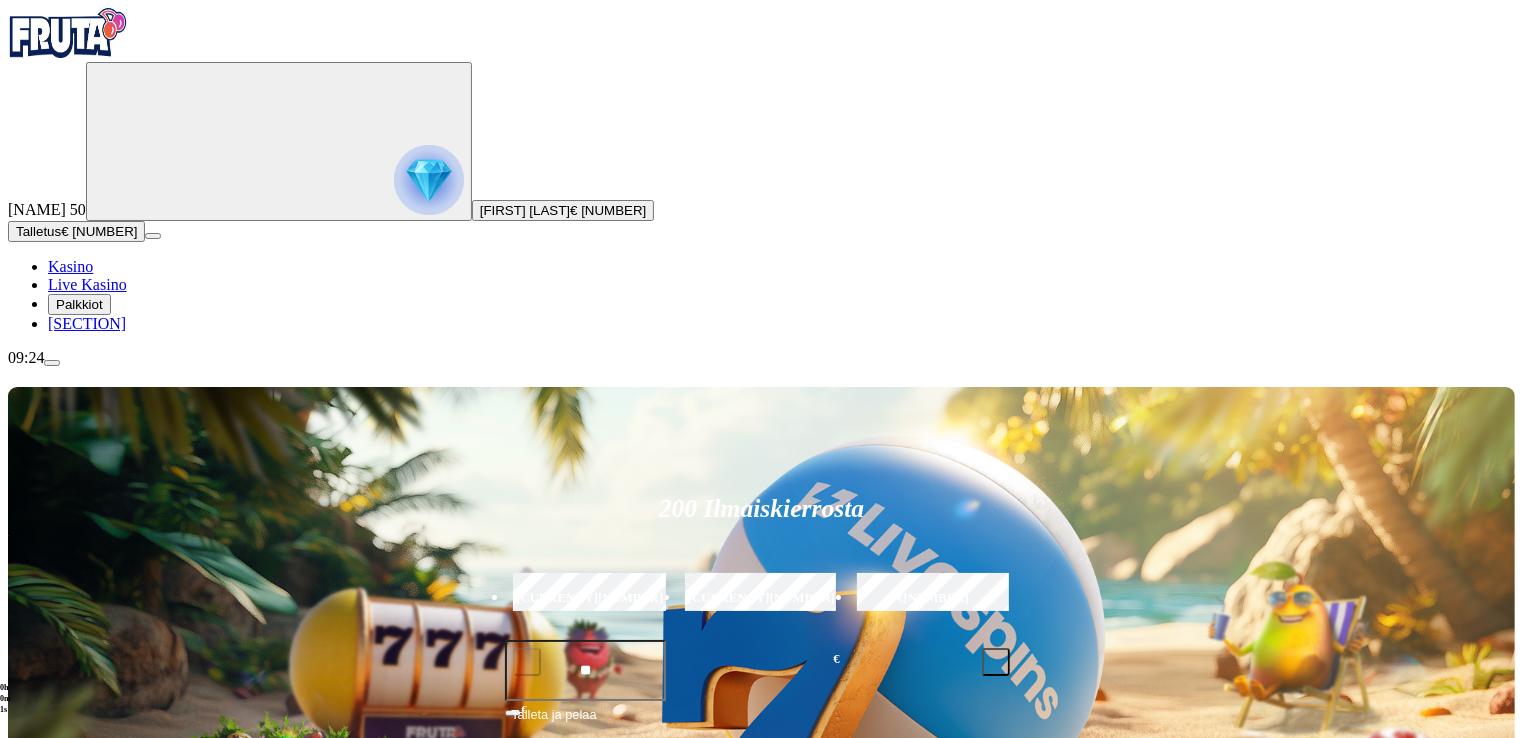 click at bounding box center [48, 1207] 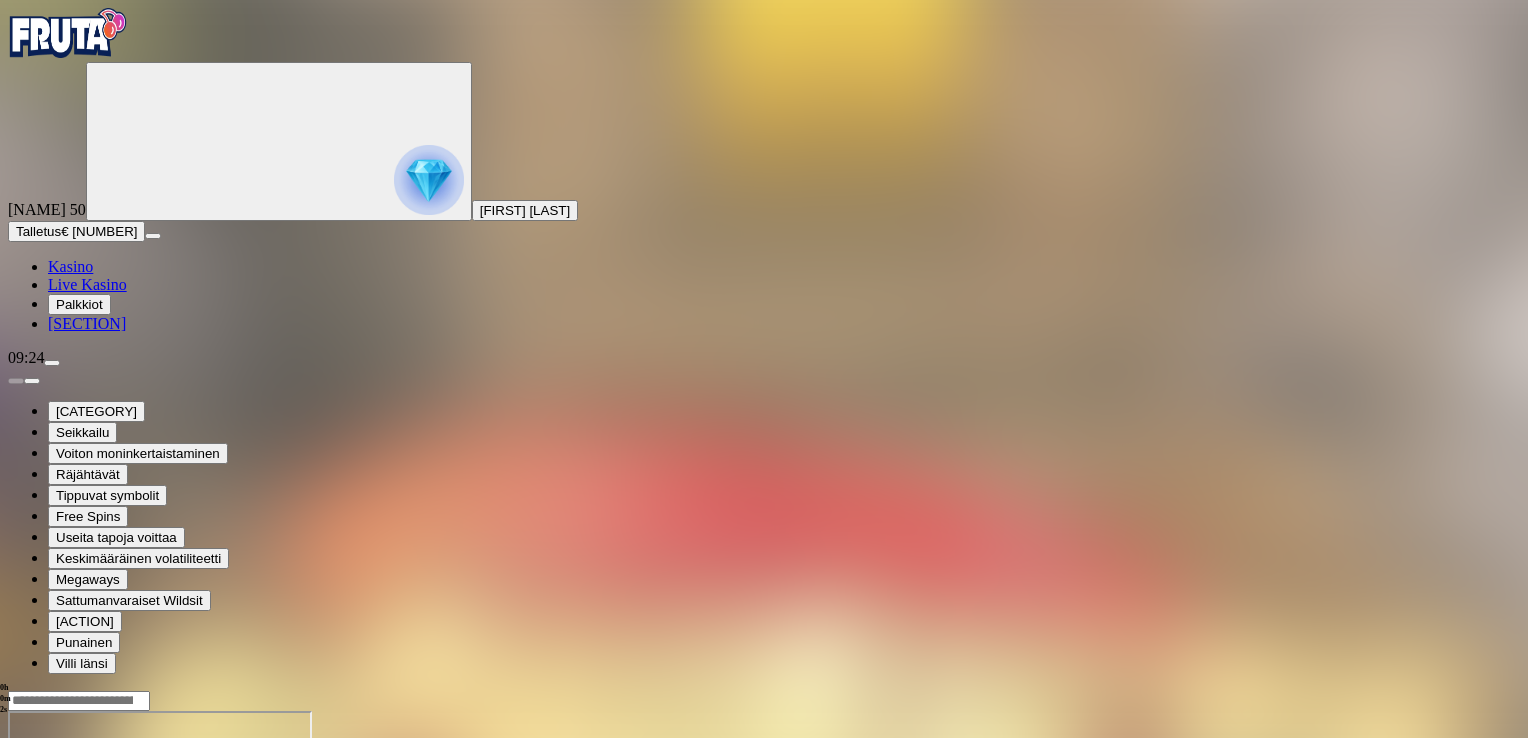 click at bounding box center [48, 883] 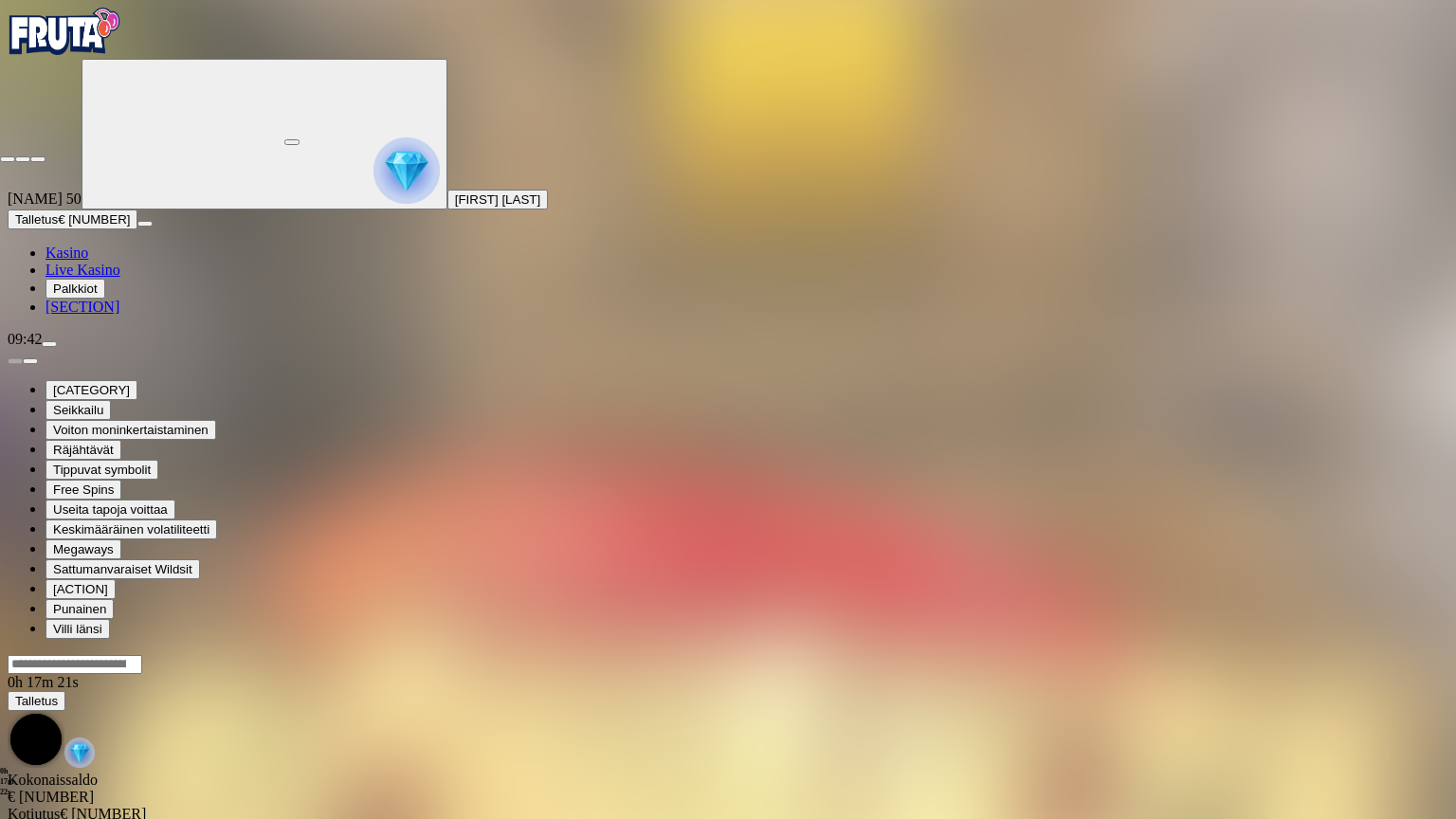 click at bounding box center [8, 159] 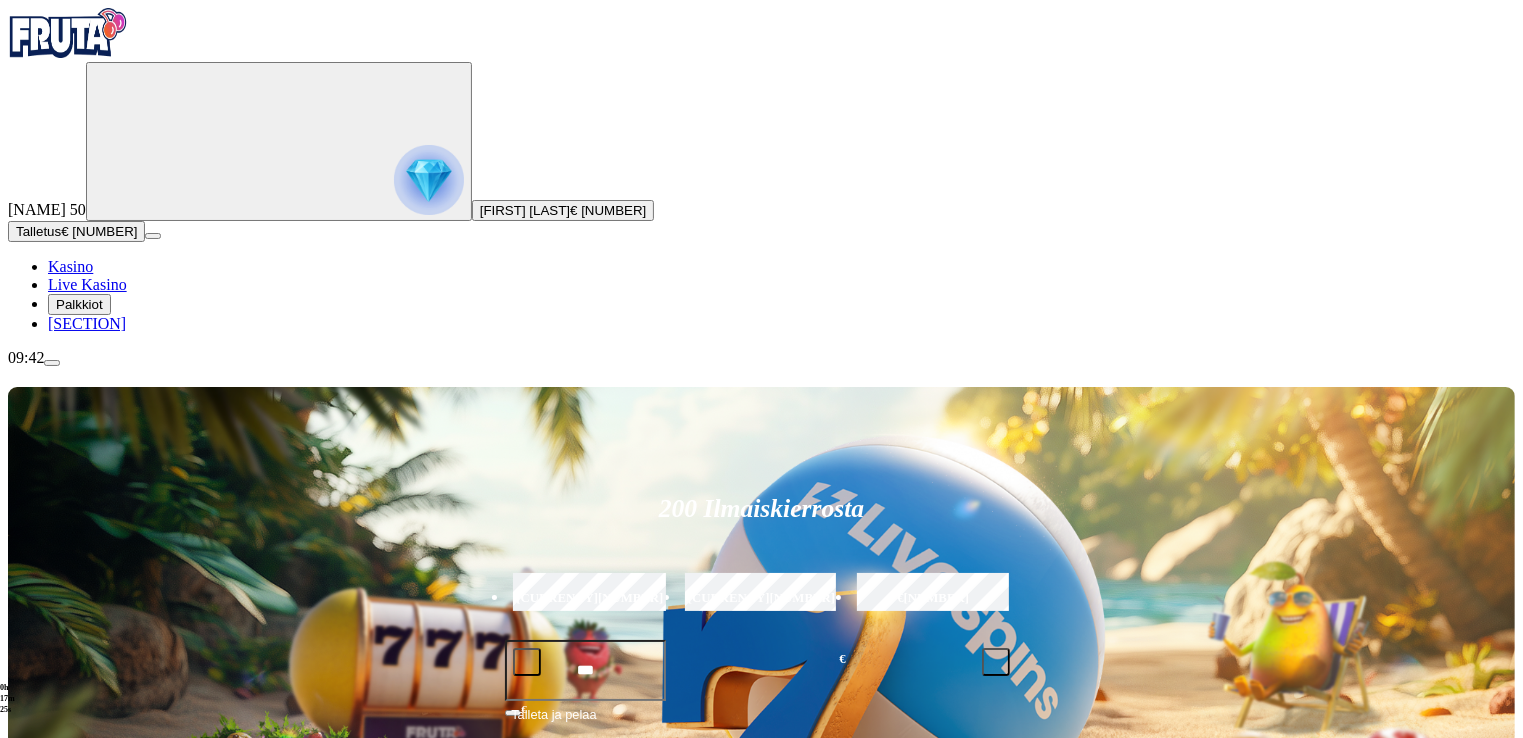 click at bounding box center (52, 363) 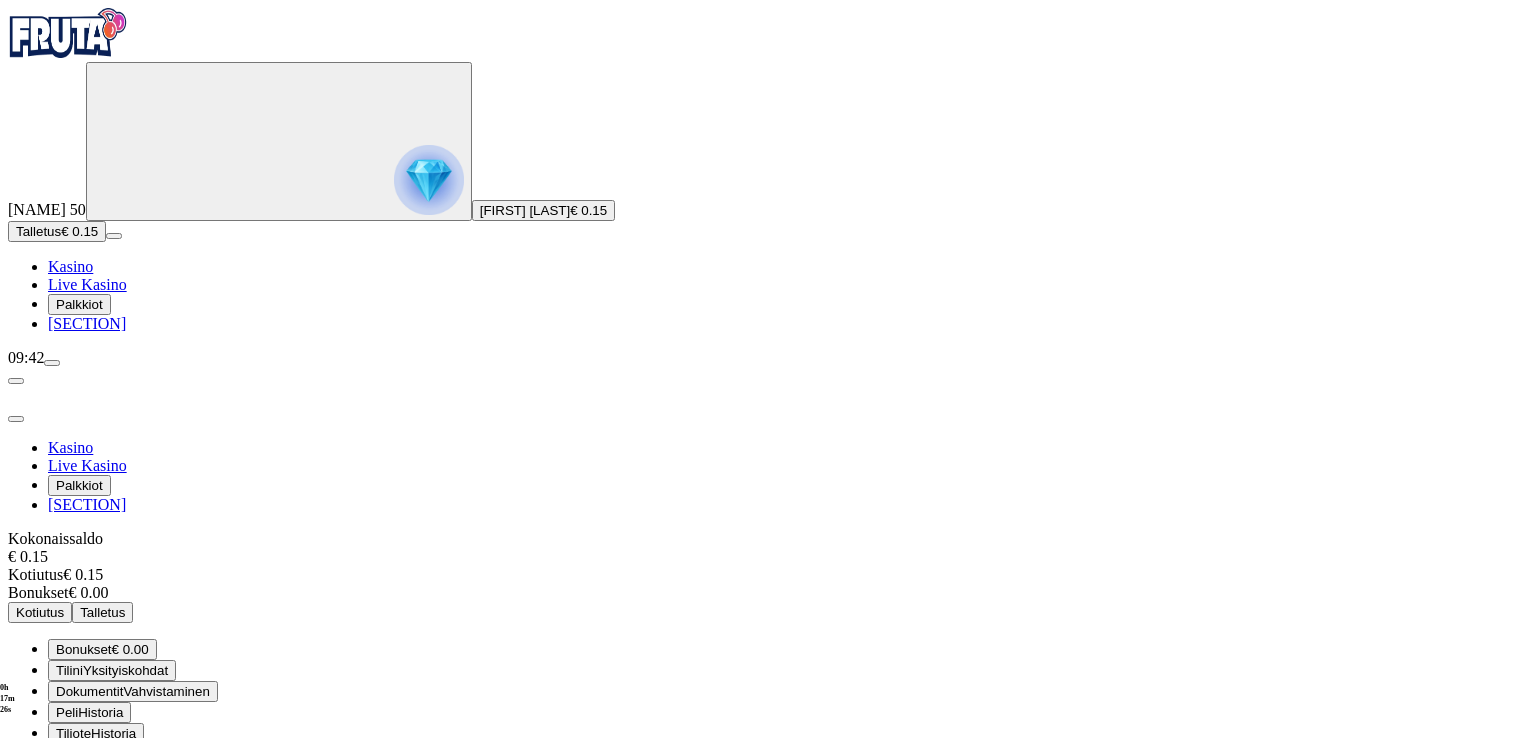 click on "Kirjaudu ulos" at bounding box center (54, 854) 